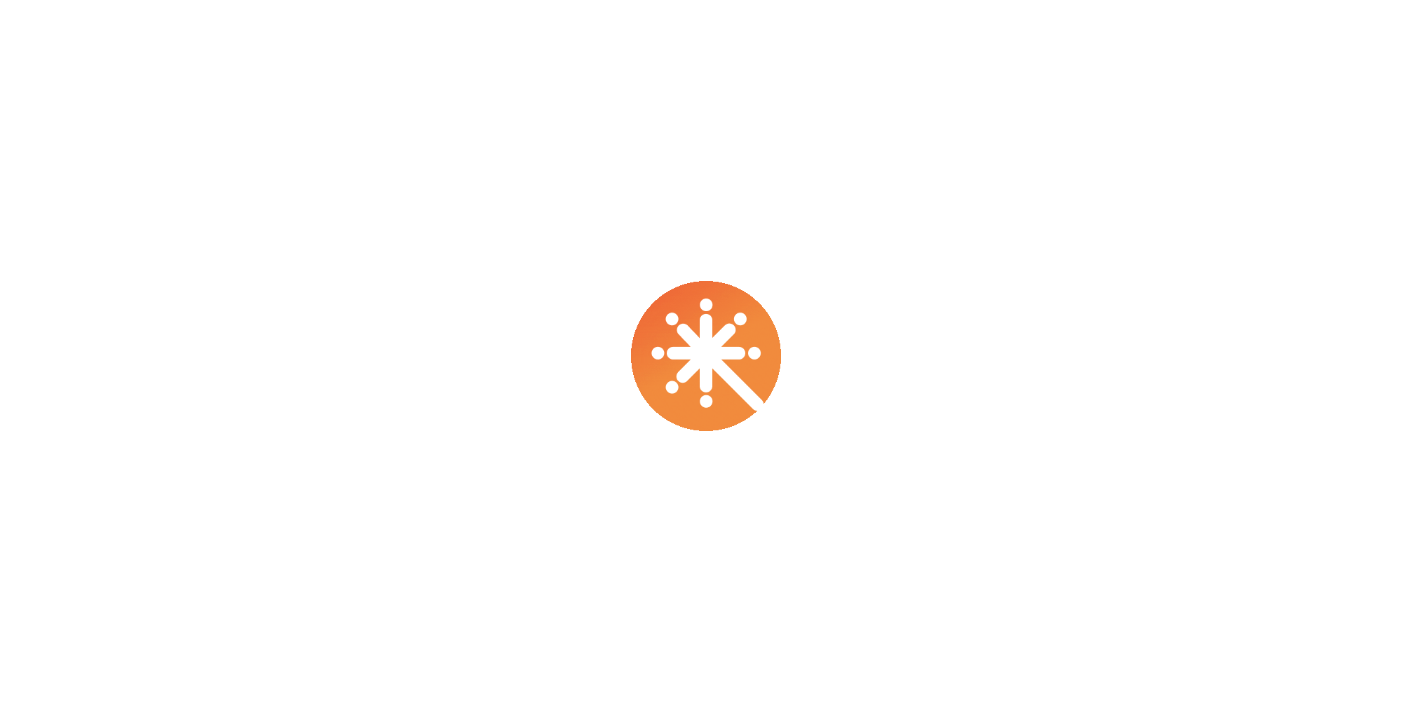 scroll, scrollTop: 0, scrollLeft: 0, axis: both 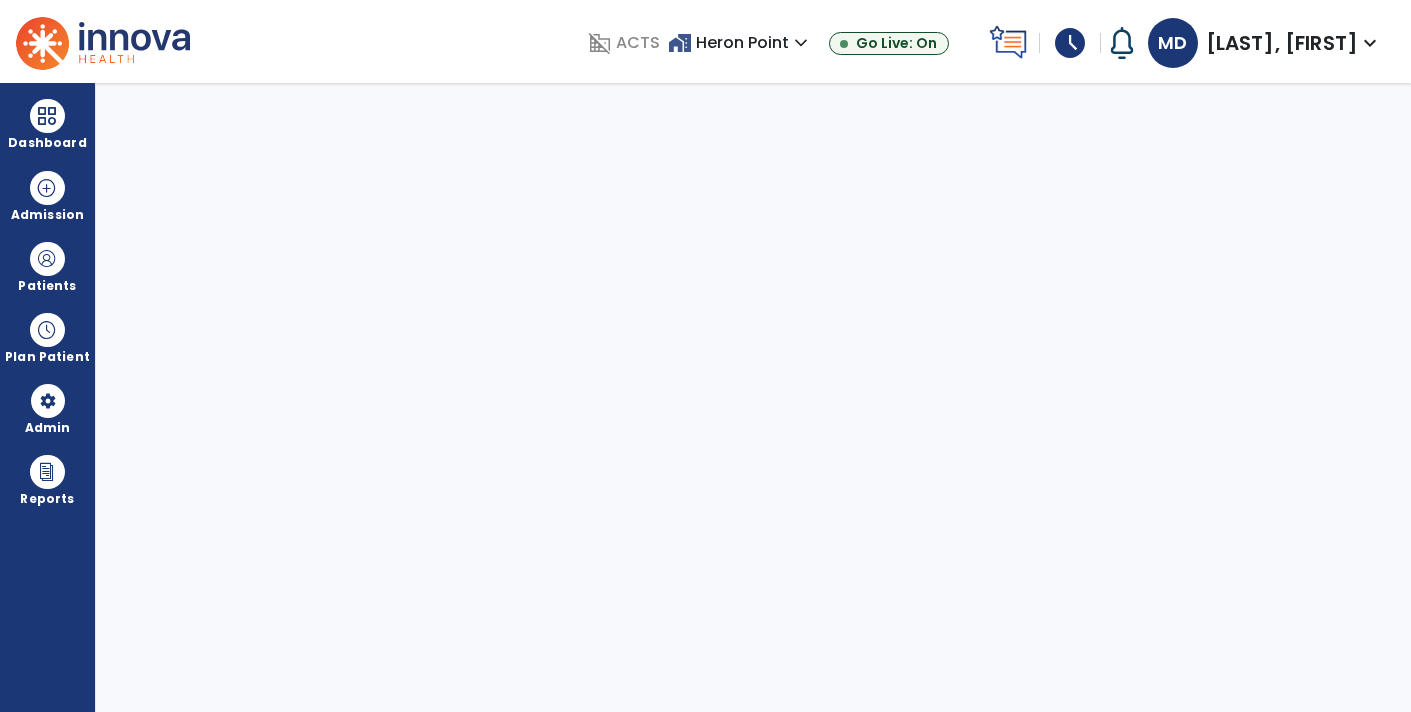 select on "****" 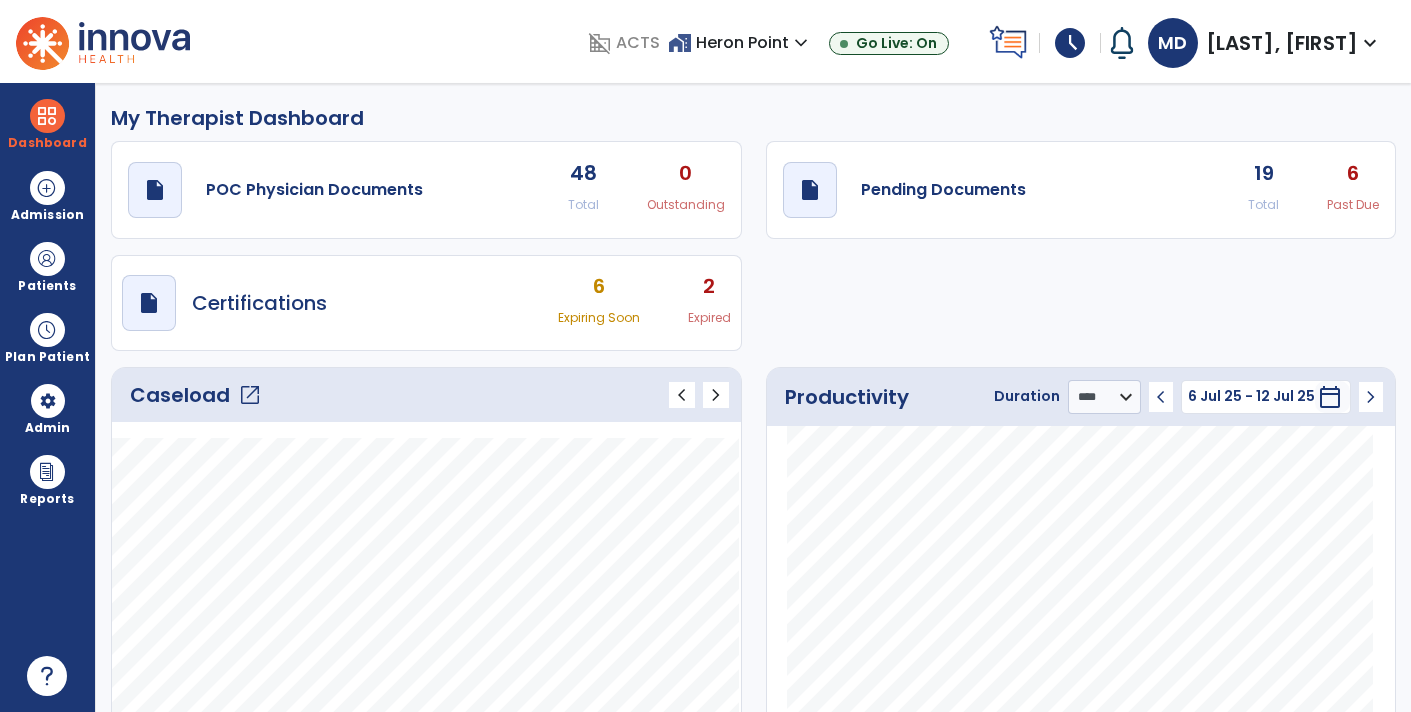 click on "schedule" at bounding box center [1070, 43] 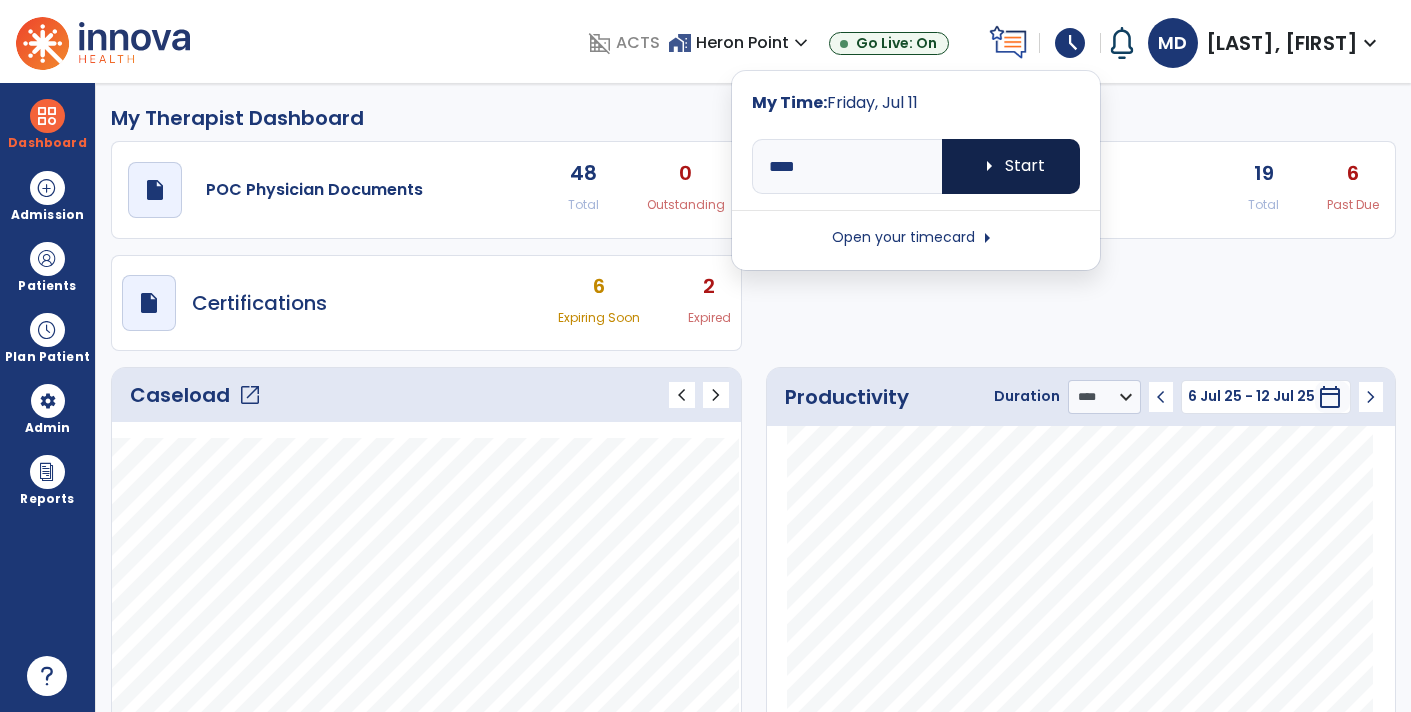 click on "arrow_right  Start" at bounding box center [1011, 166] 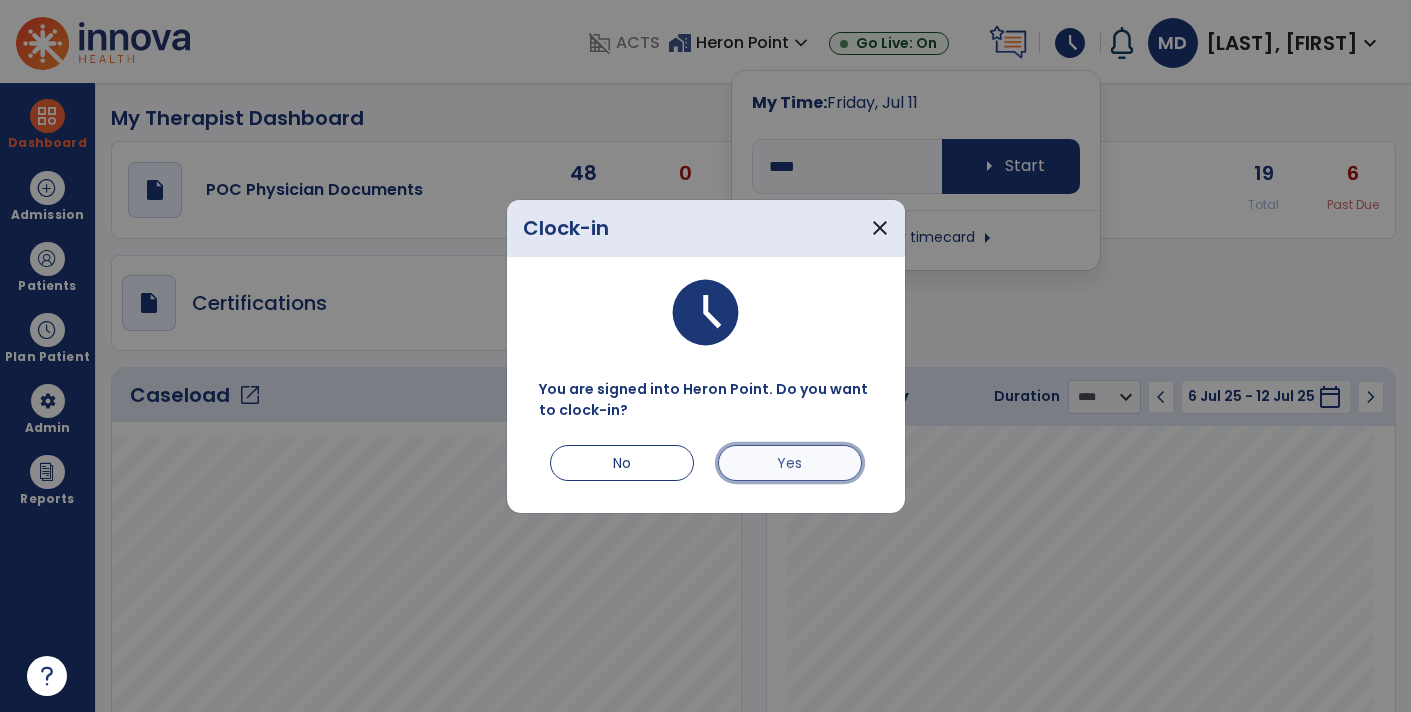 click on "Yes" at bounding box center (790, 463) 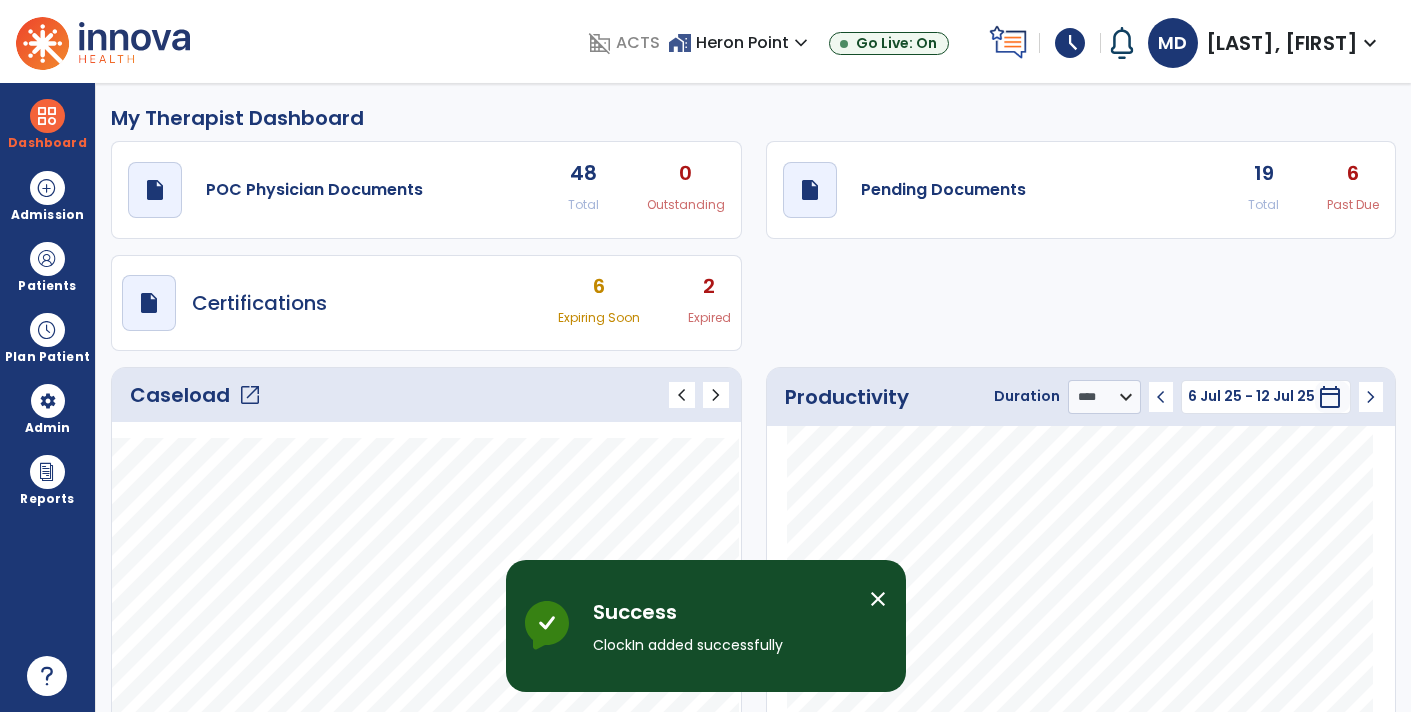 click on "Past Due" 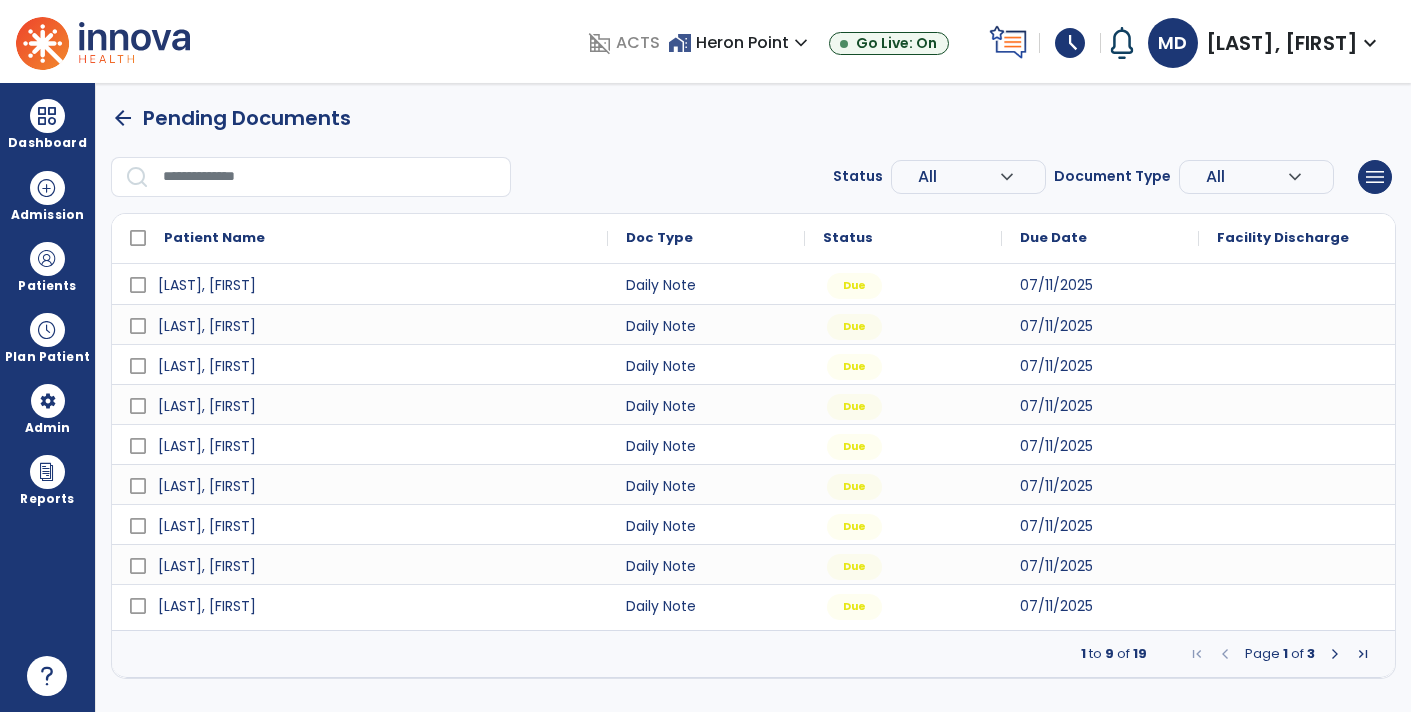 click at bounding box center (1335, 654) 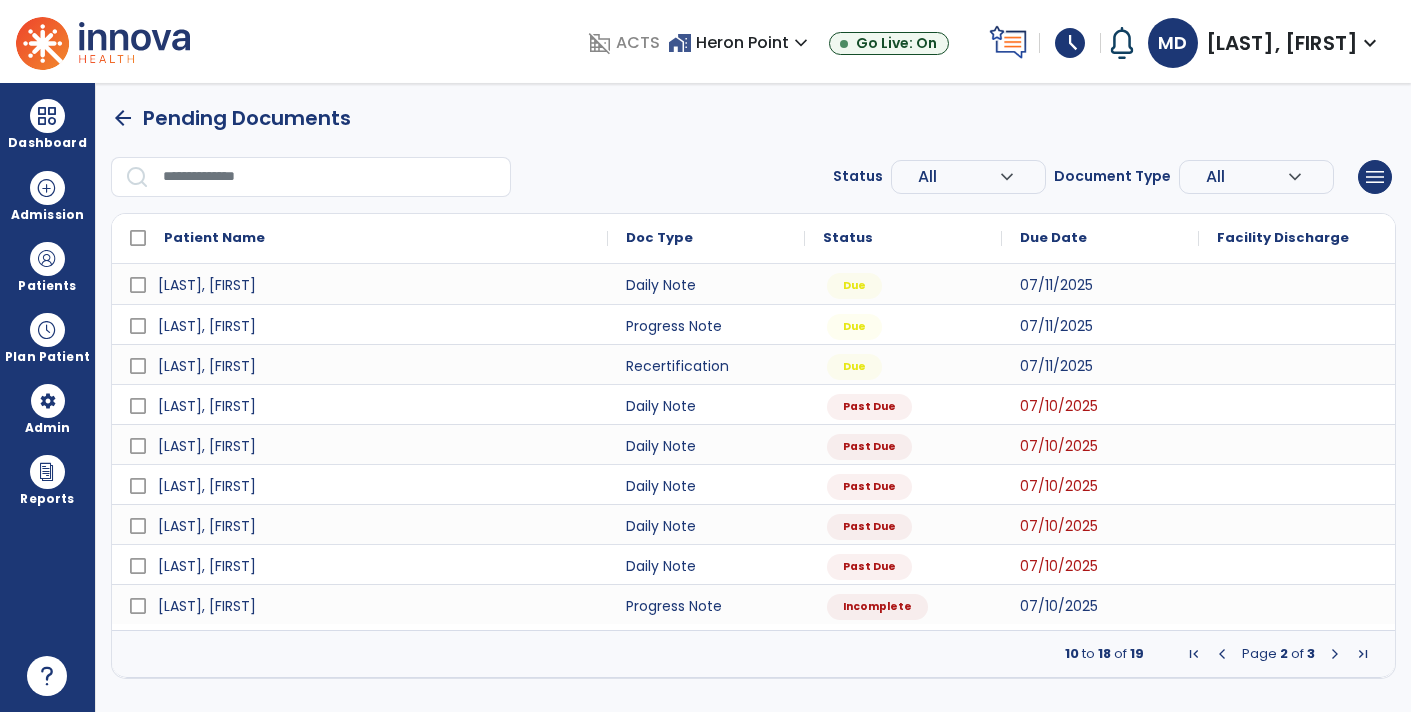 click at bounding box center (1335, 654) 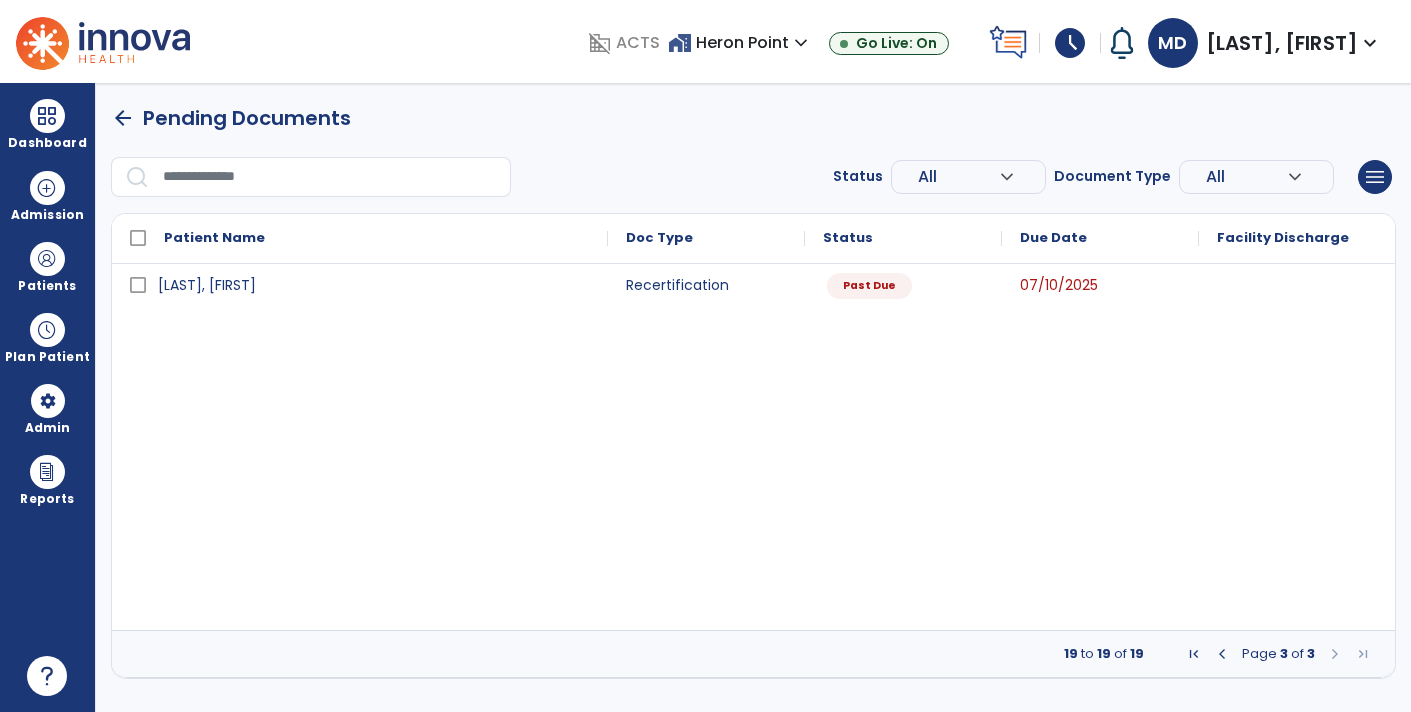 click at bounding box center (1222, 654) 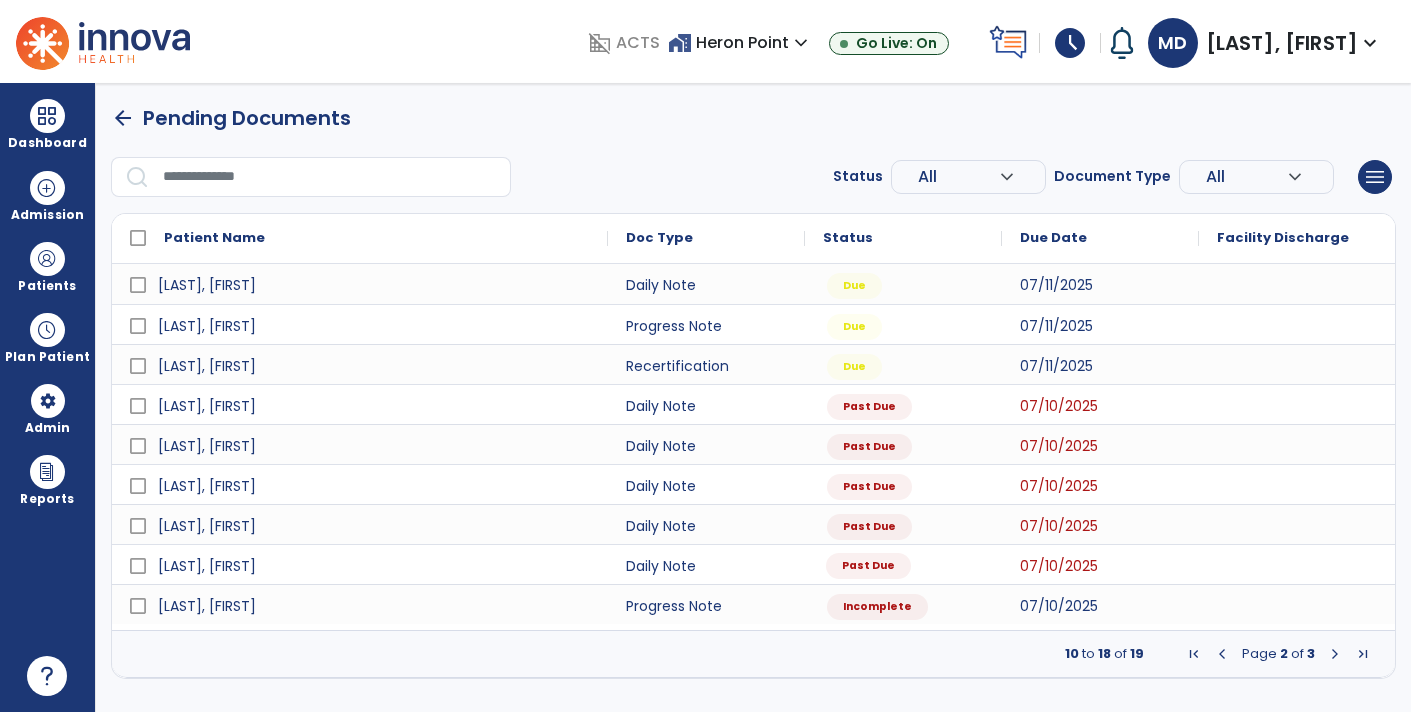 click on "Past Due" at bounding box center [868, 566] 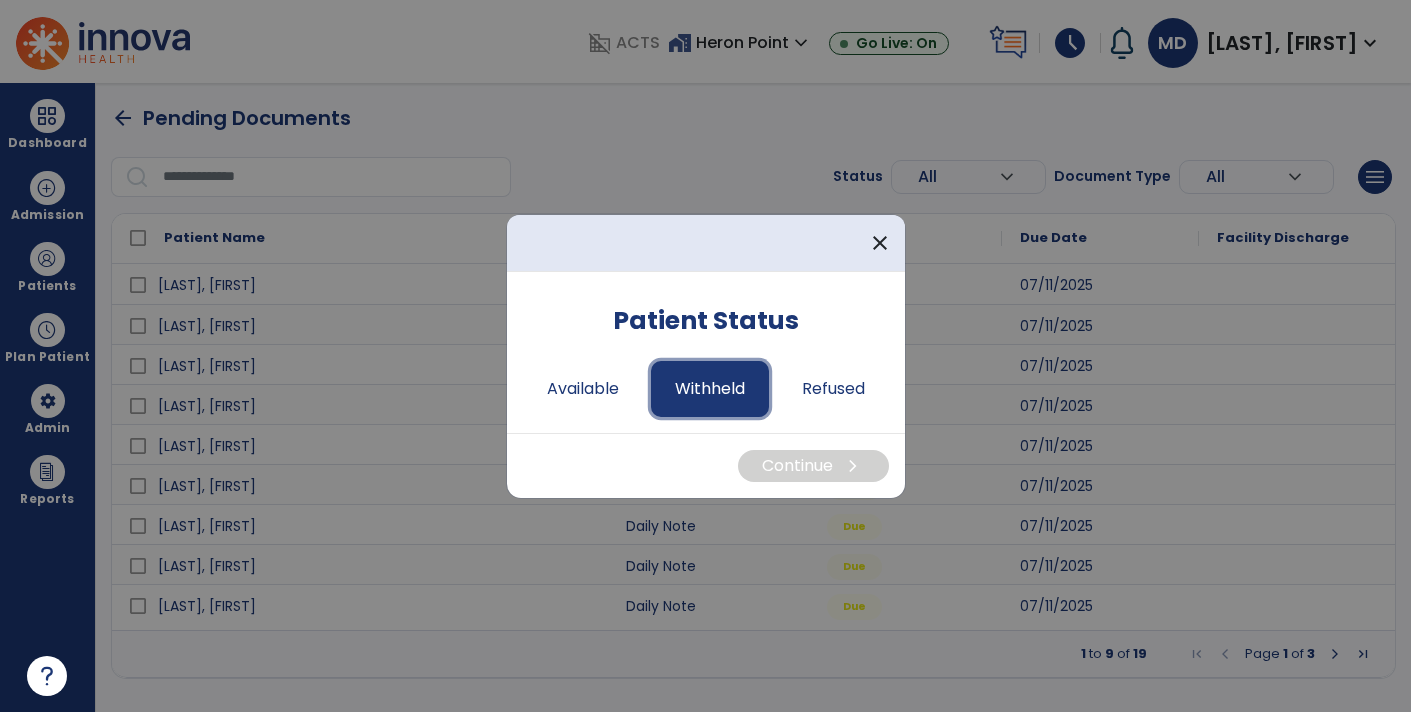 click on "Withheld" at bounding box center (710, 389) 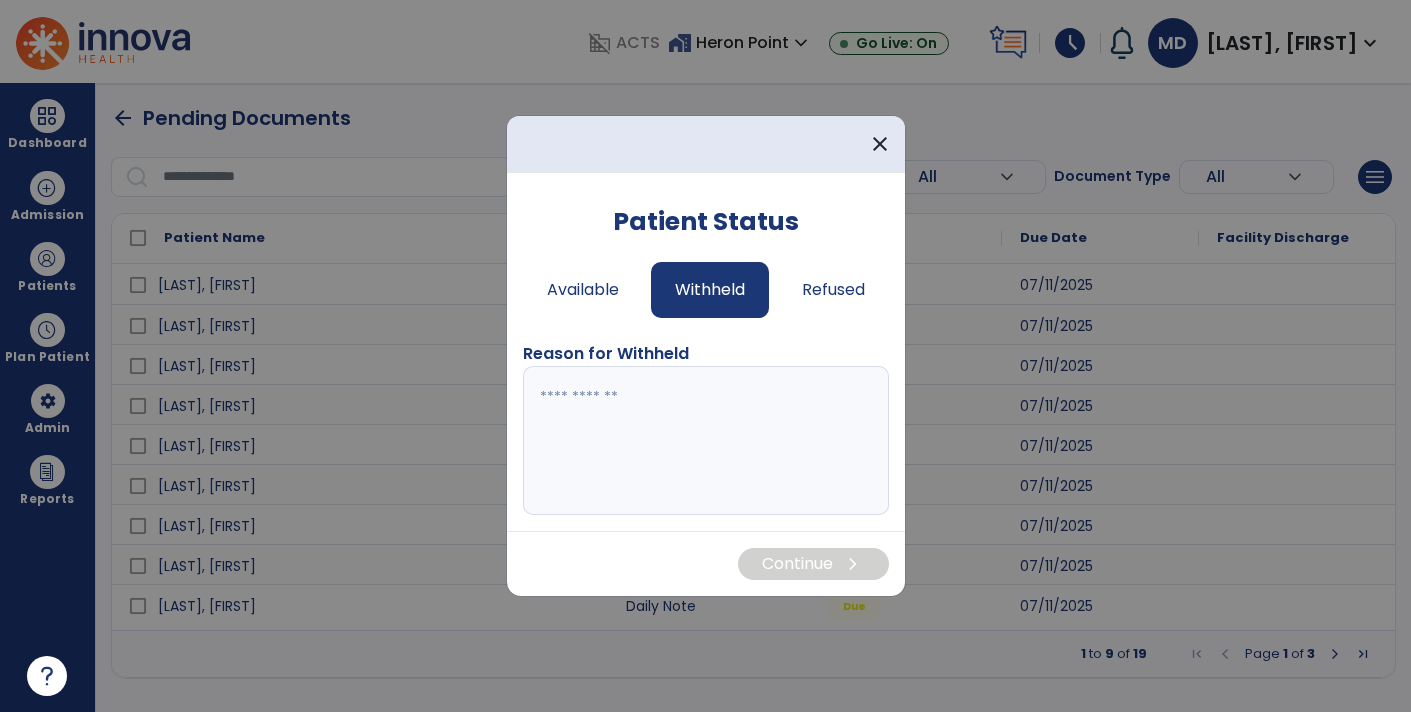 click at bounding box center [706, 441] 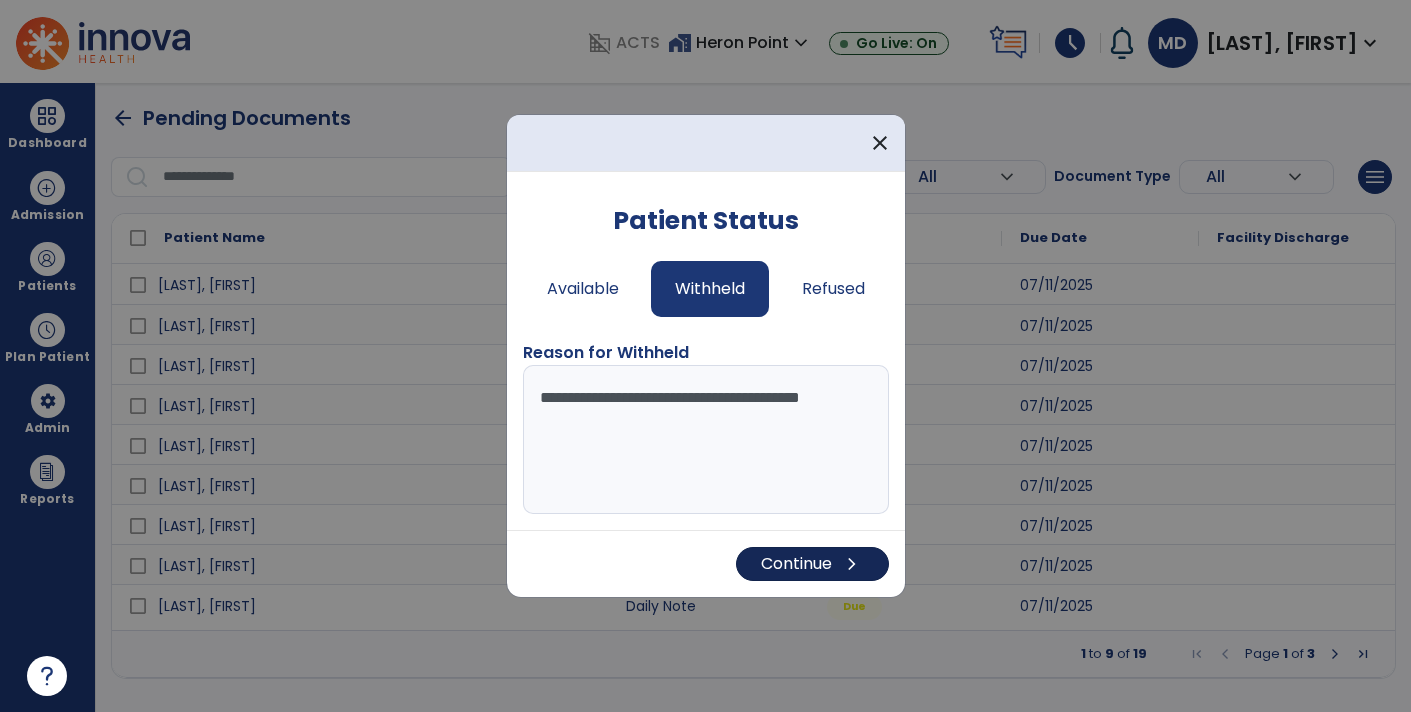 type on "**********" 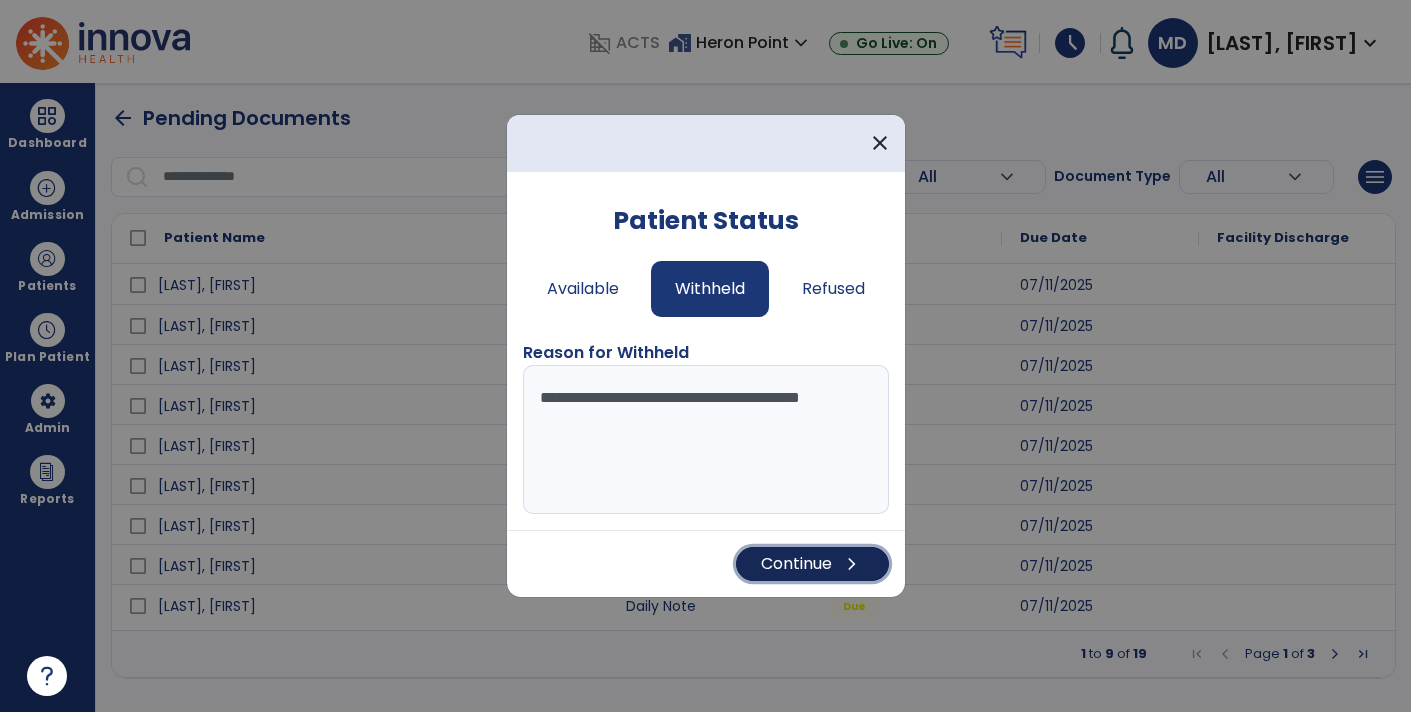 click on "Continue   chevron_right" at bounding box center (812, 564) 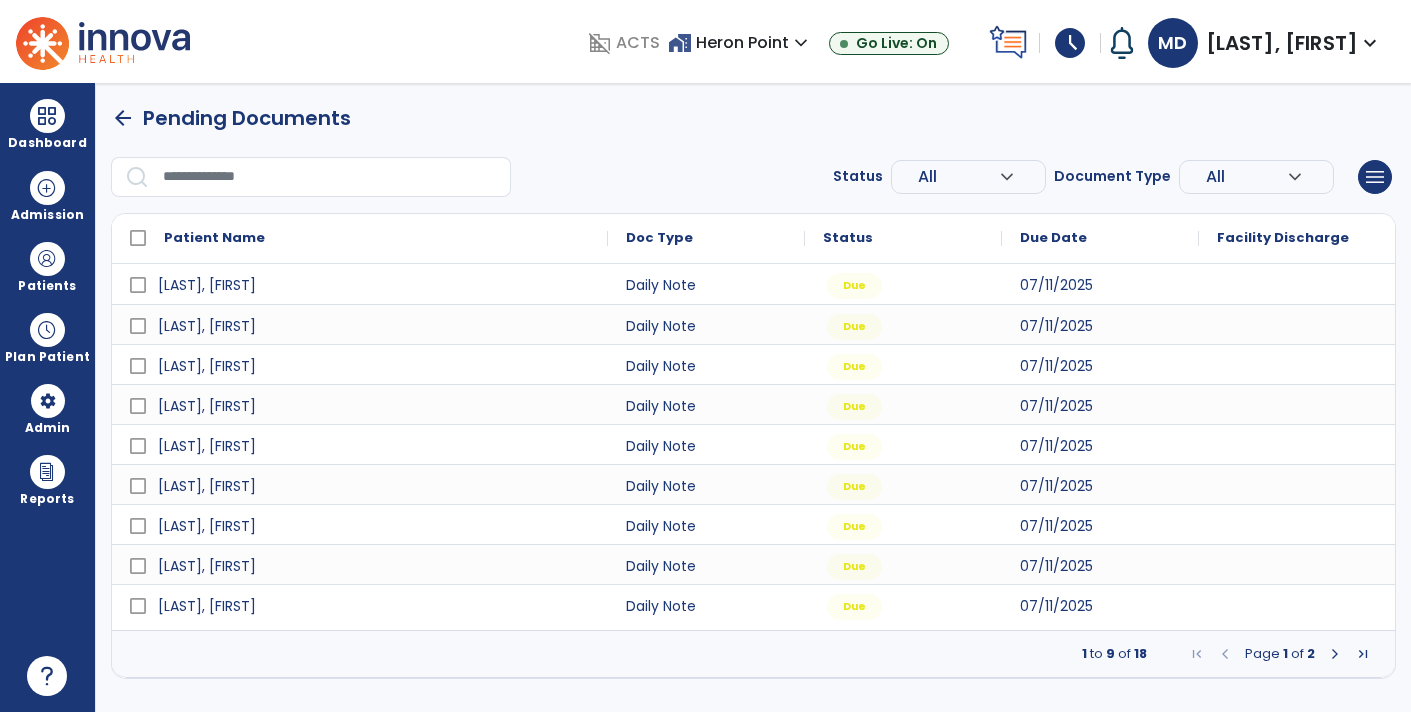 click at bounding box center (1335, 654) 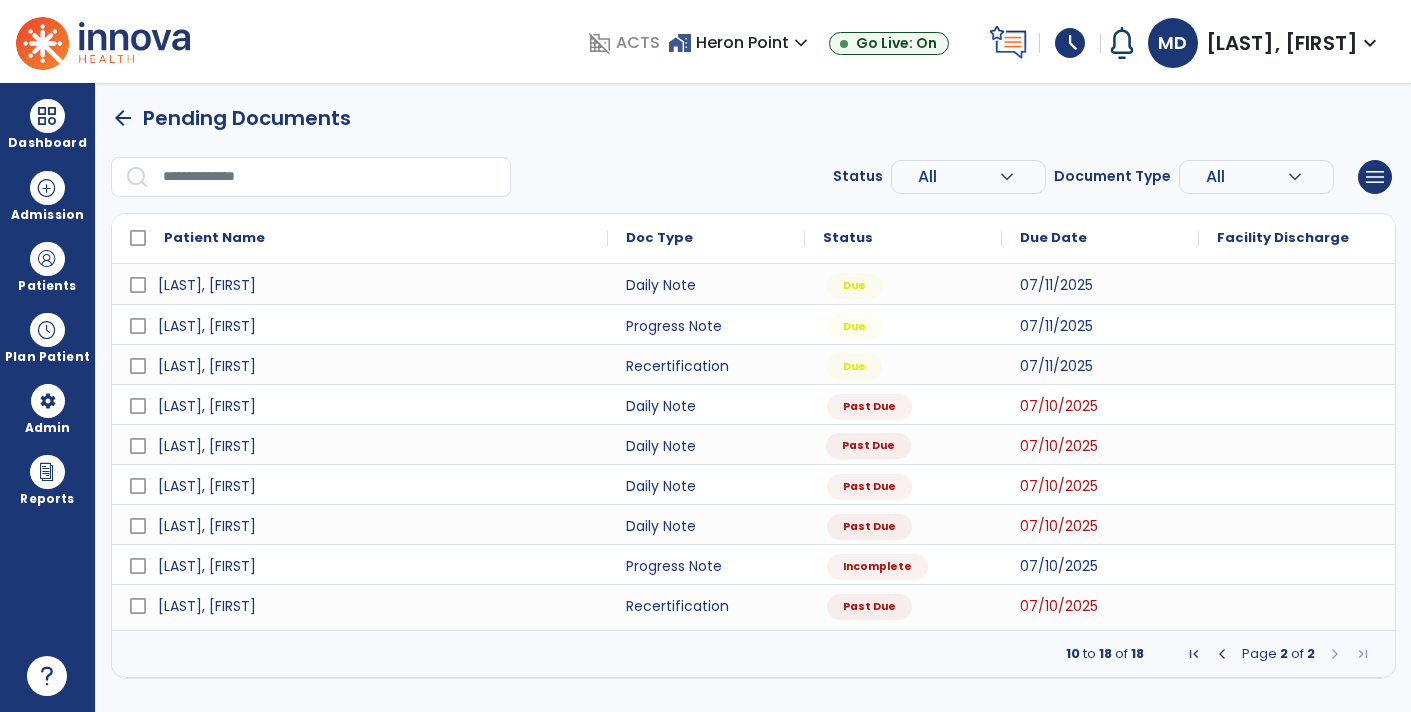 click on "Past Due" at bounding box center (868, 446) 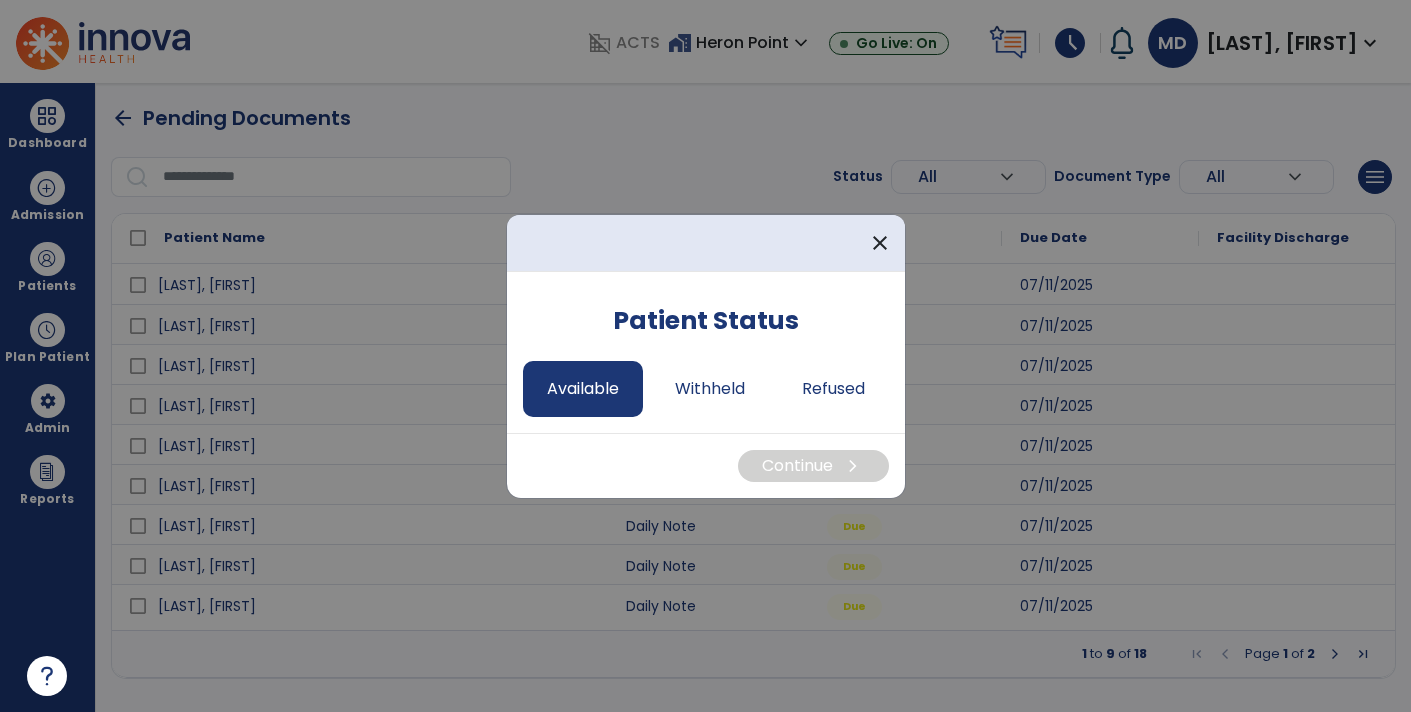 click on "Available" at bounding box center (583, 389) 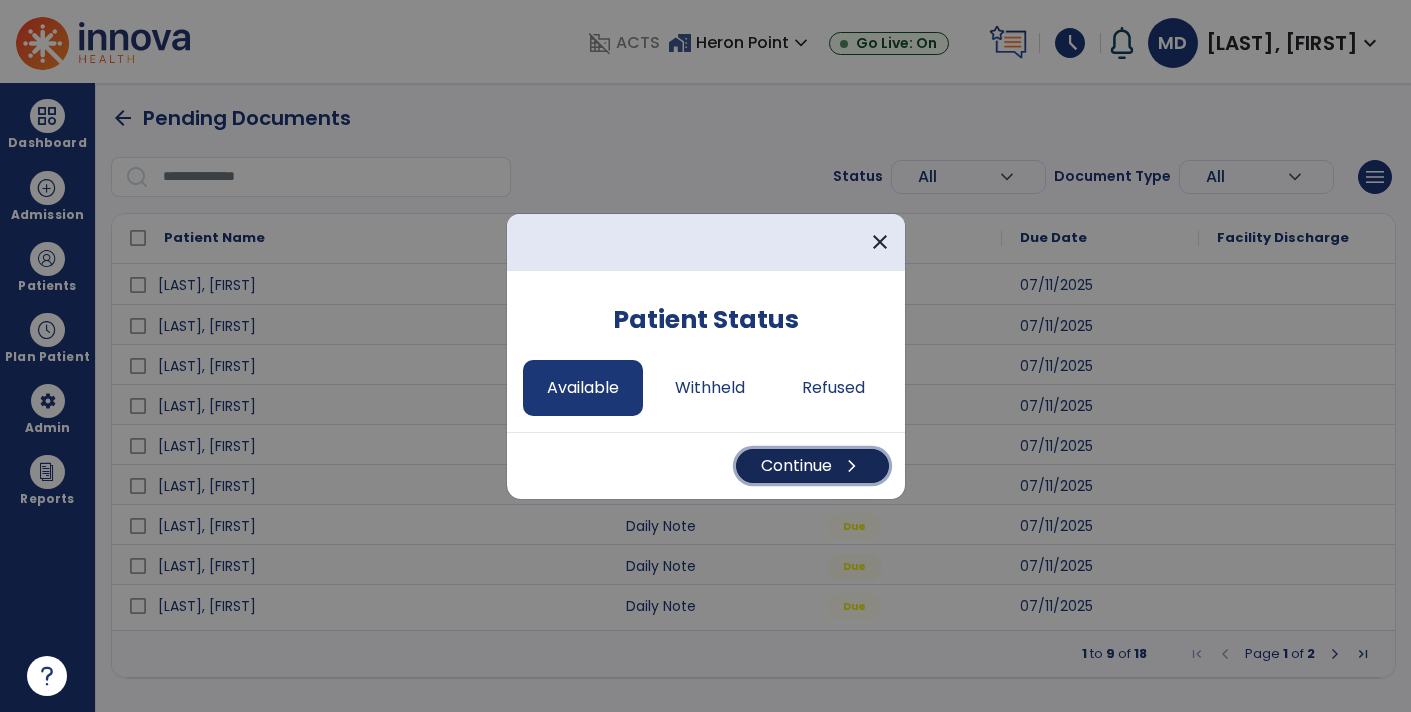 click on "Continue   chevron_right" at bounding box center [812, 466] 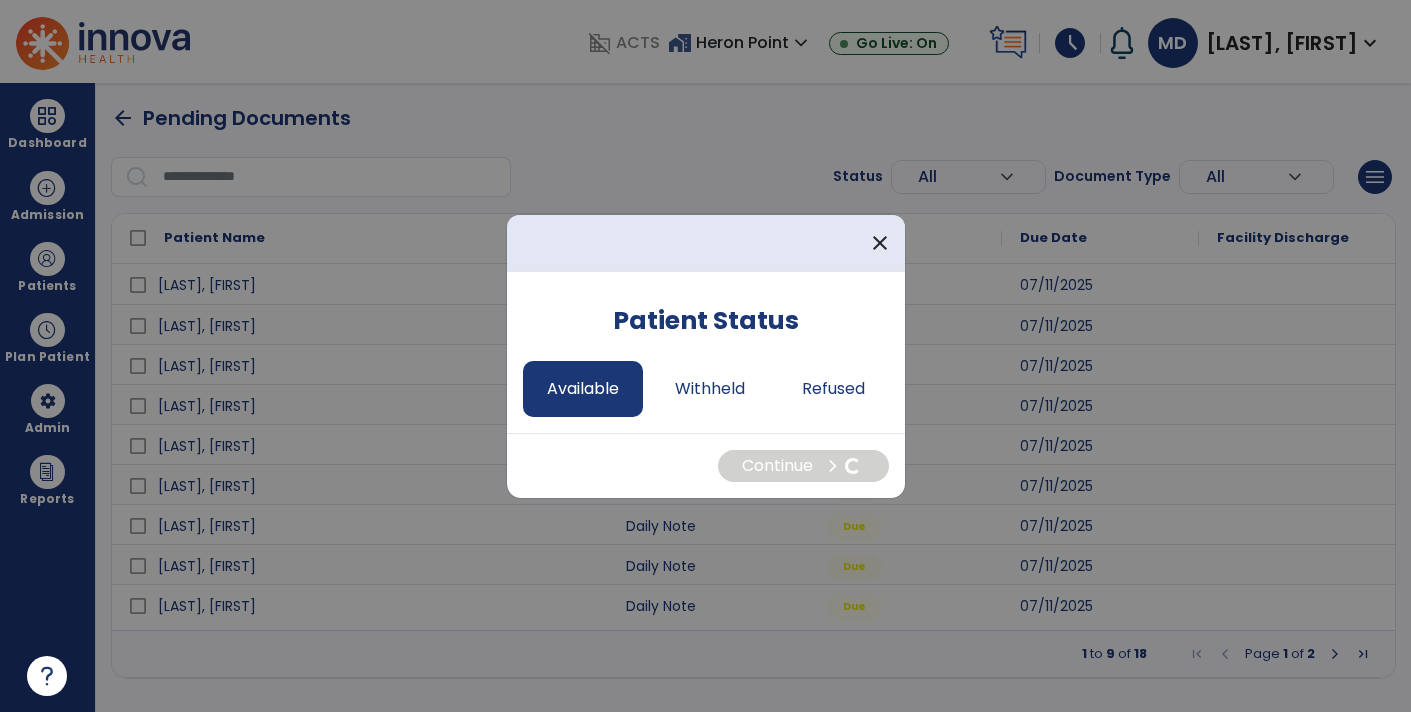 select on "*" 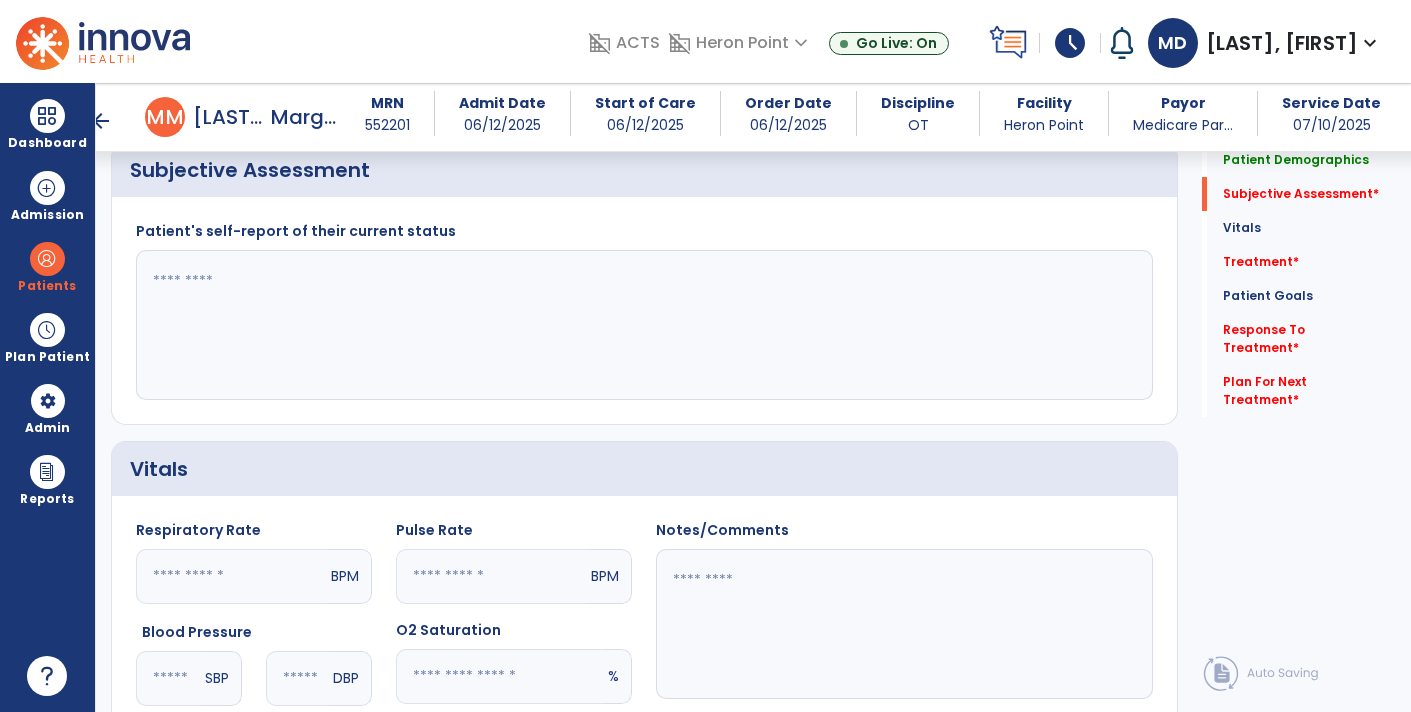 scroll, scrollTop: 505, scrollLeft: 0, axis: vertical 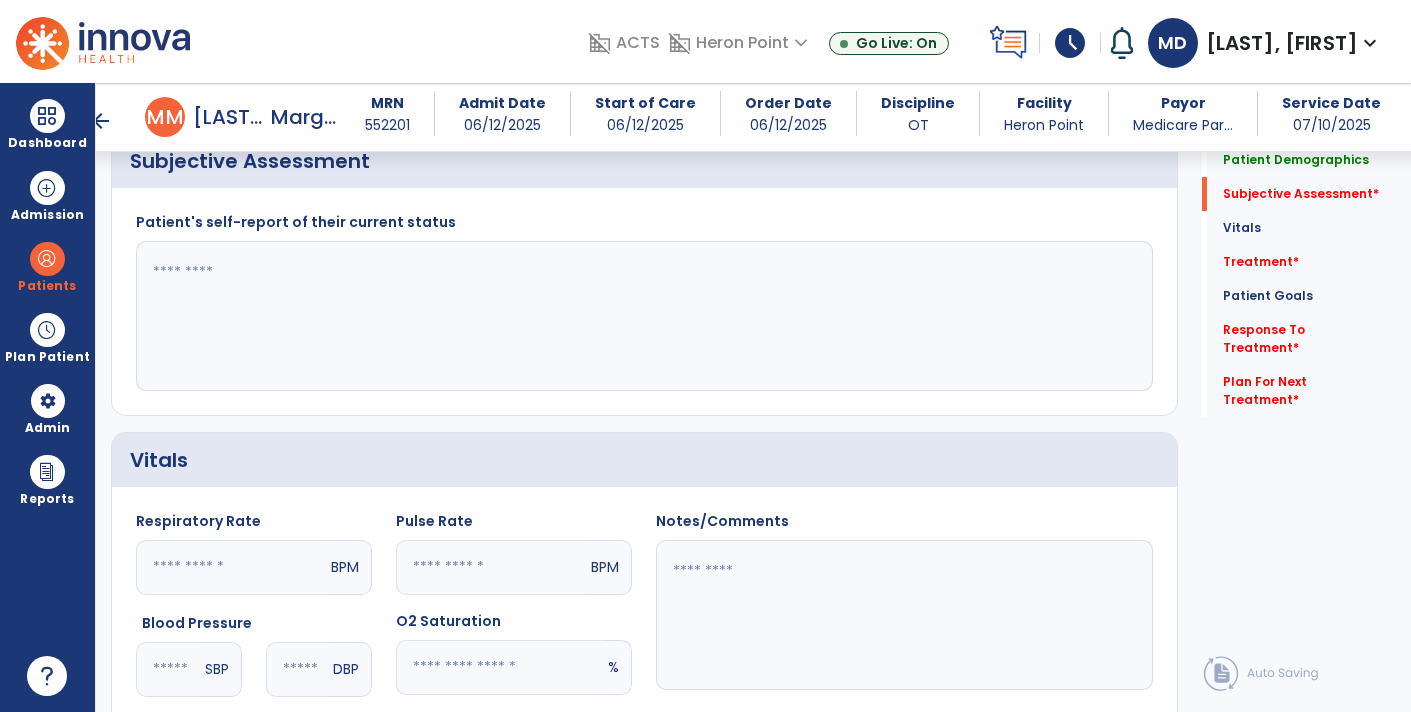 click 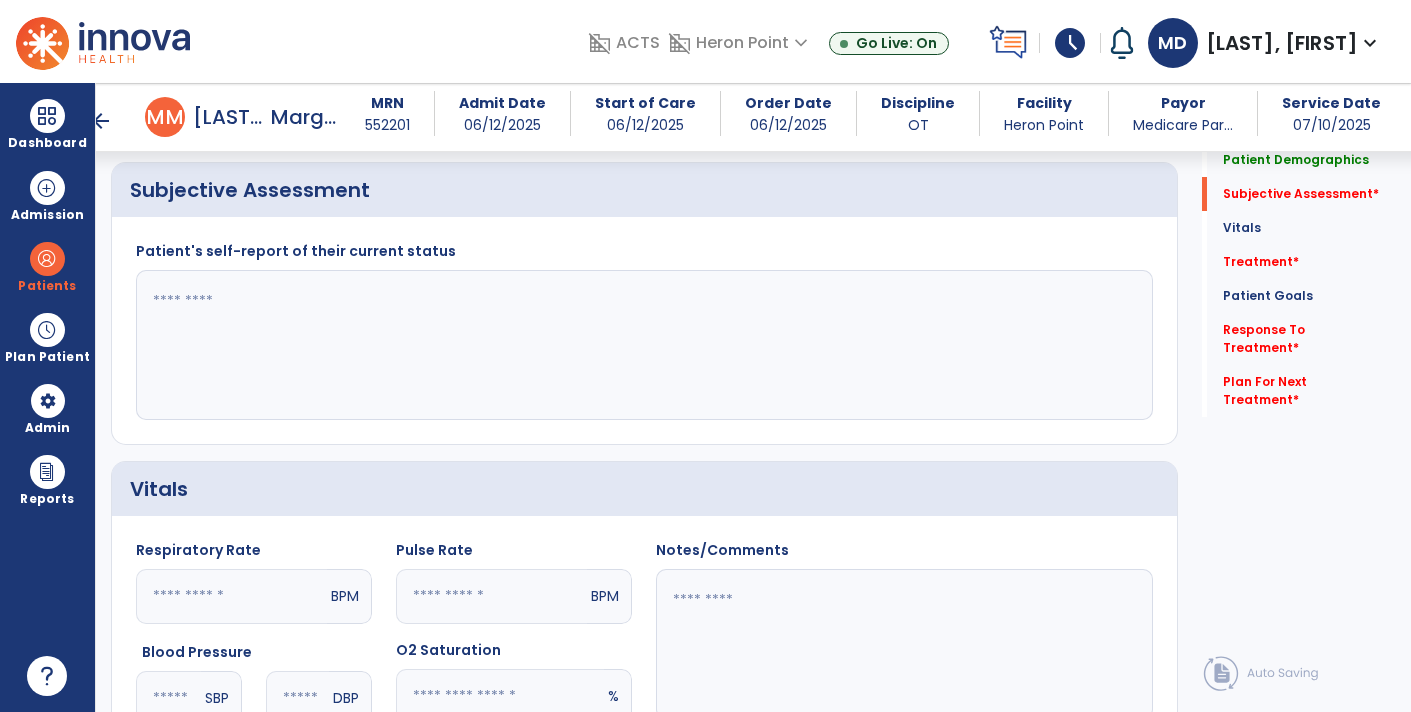 scroll, scrollTop: 478, scrollLeft: 0, axis: vertical 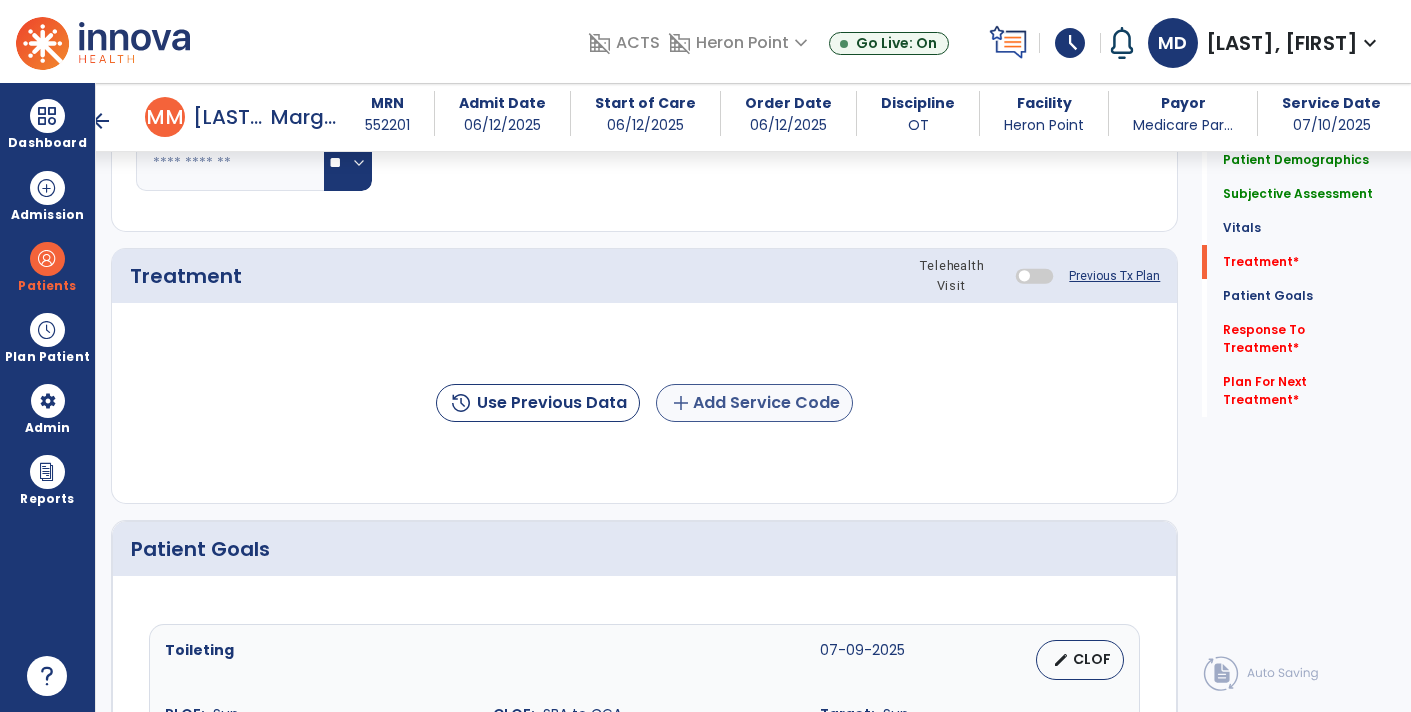 type on "**********" 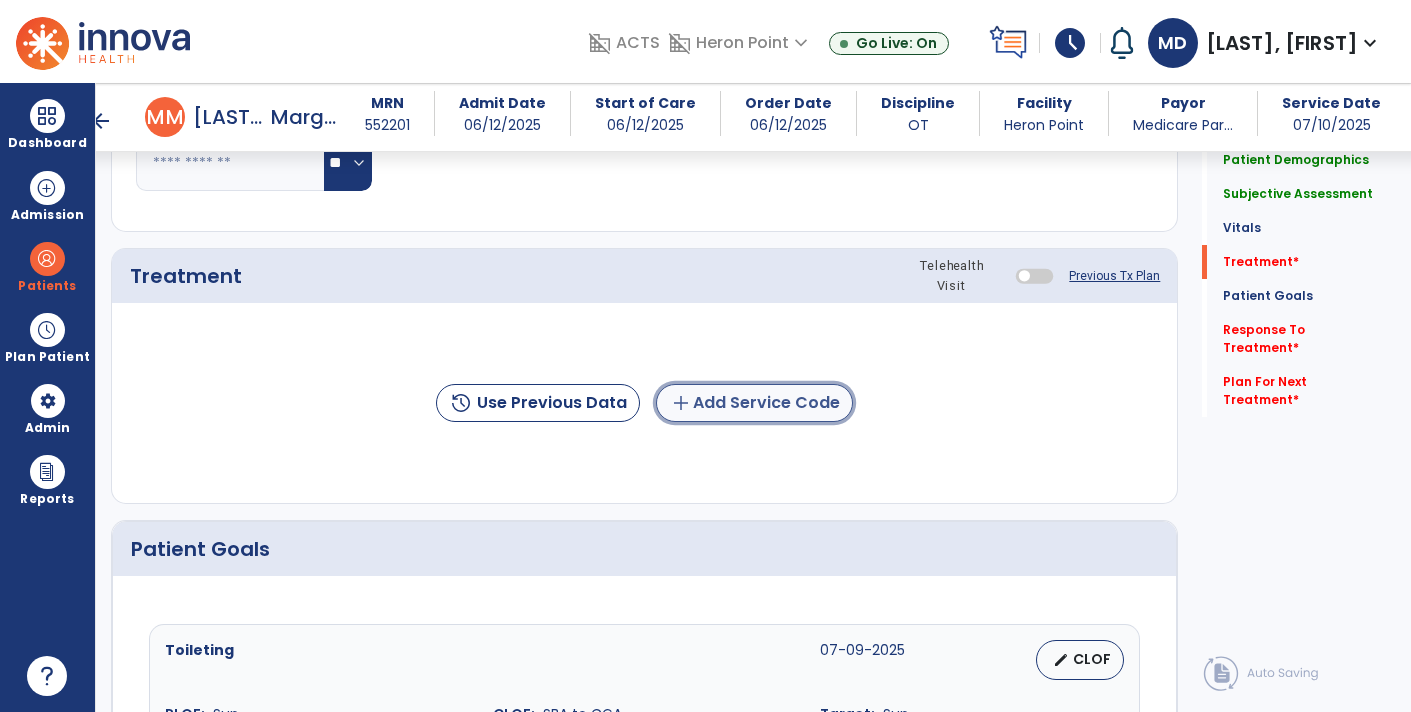 click on "add  Add Service Code" 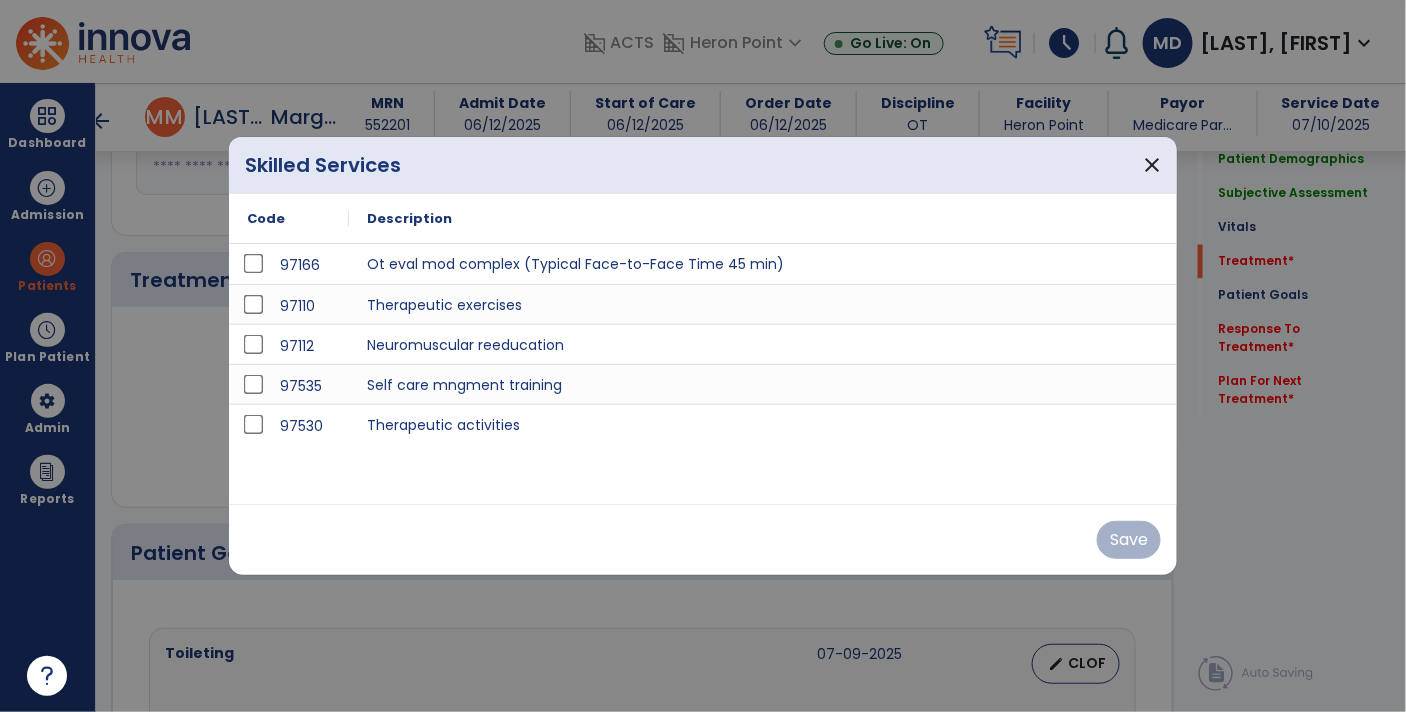 scroll, scrollTop: 1111, scrollLeft: 0, axis: vertical 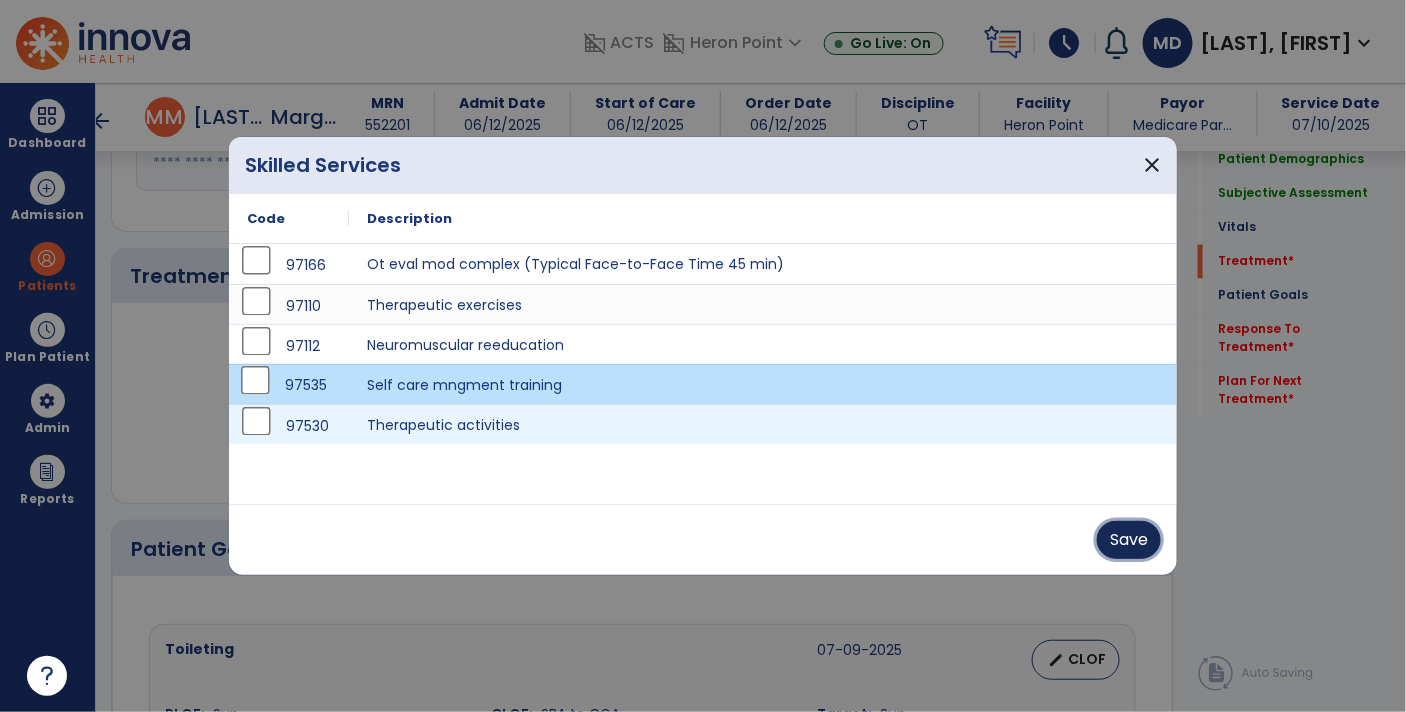 click on "Save" at bounding box center (1129, 540) 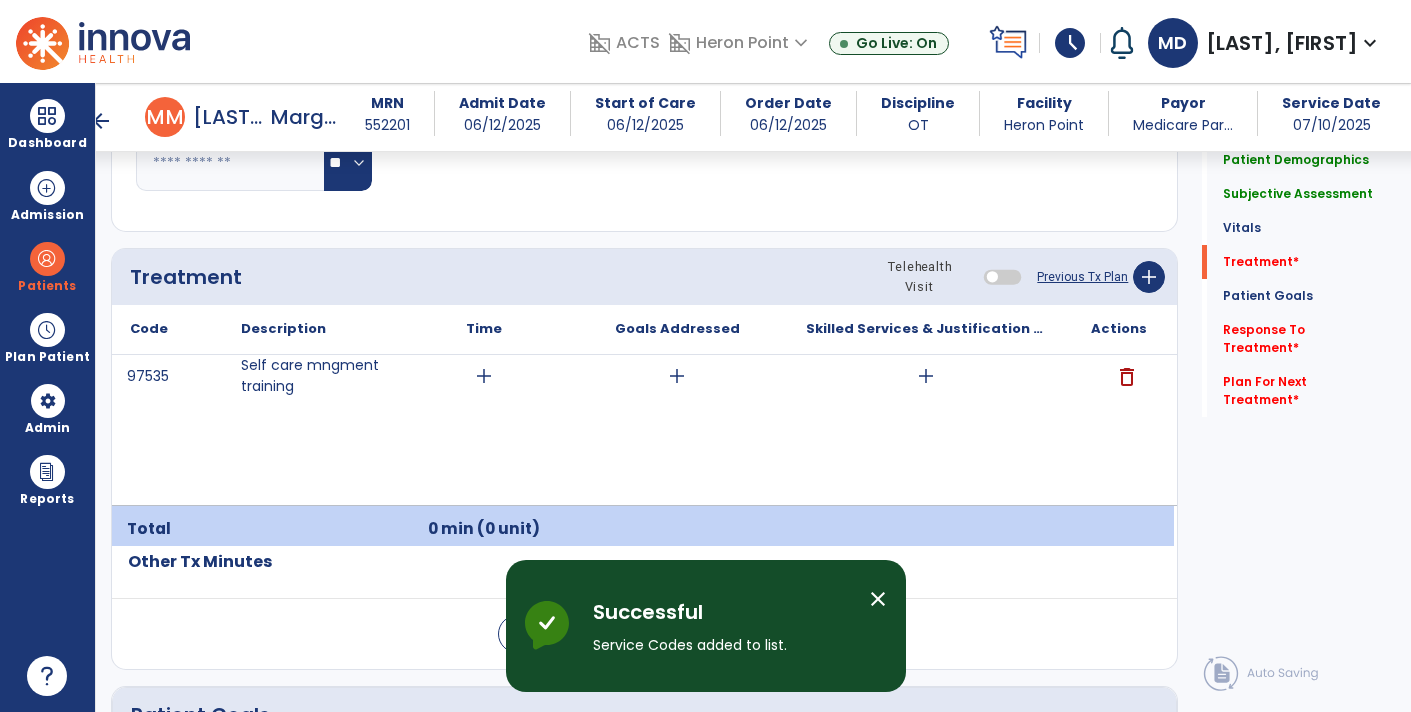 click on "add" at bounding box center (484, 376) 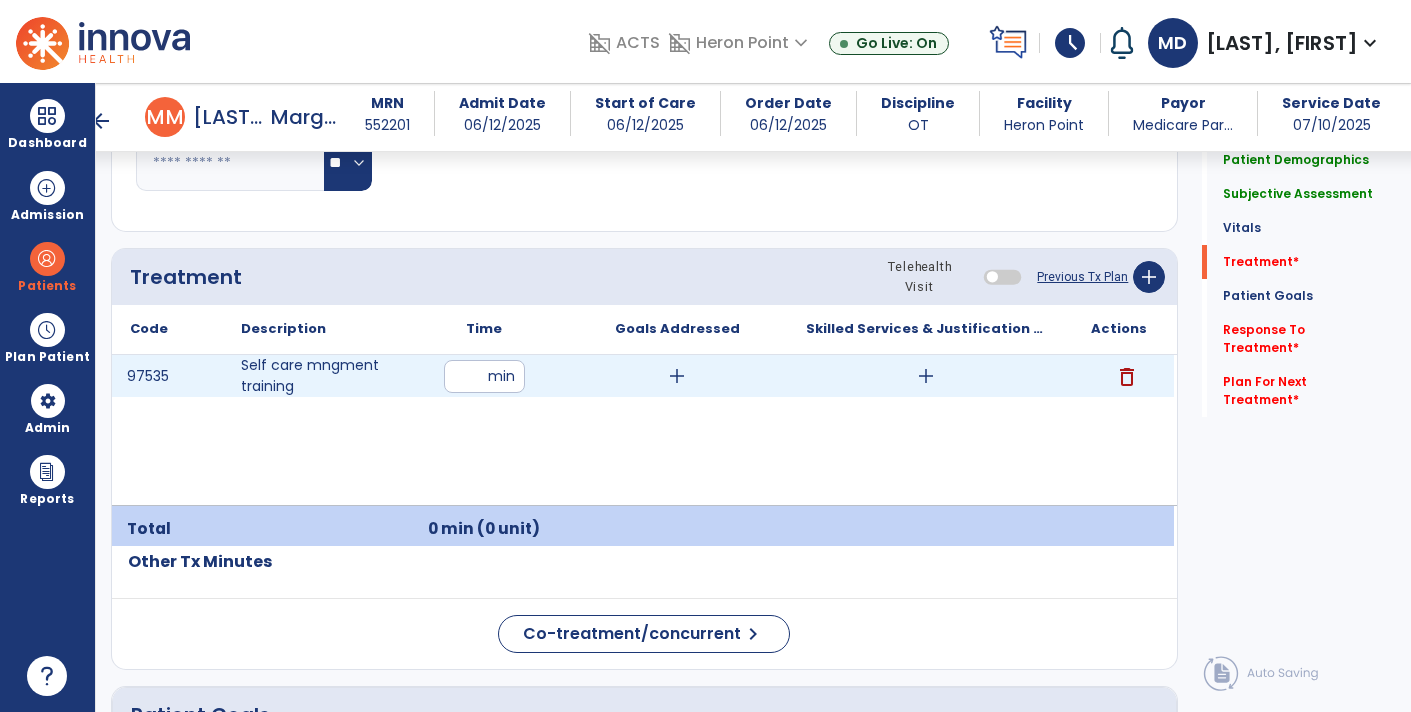 type on "**" 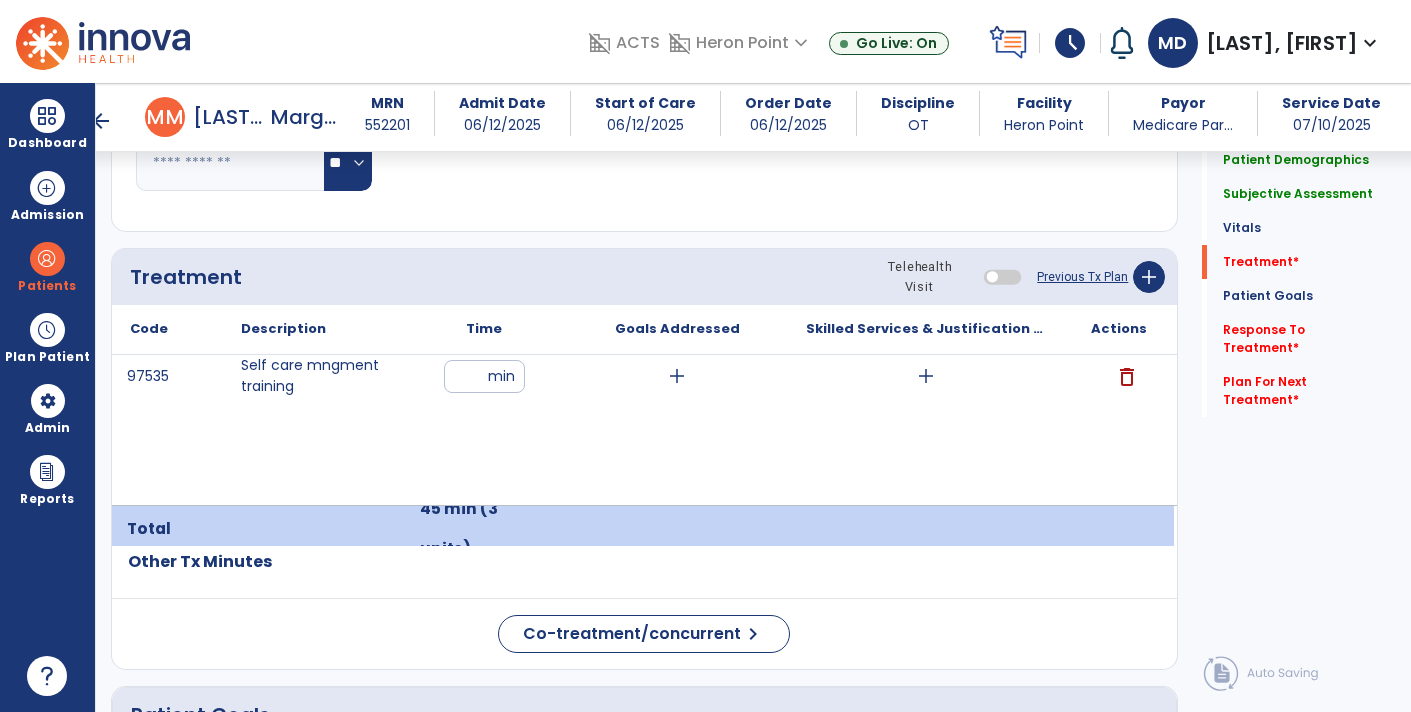 click on "add" at bounding box center (926, 376) 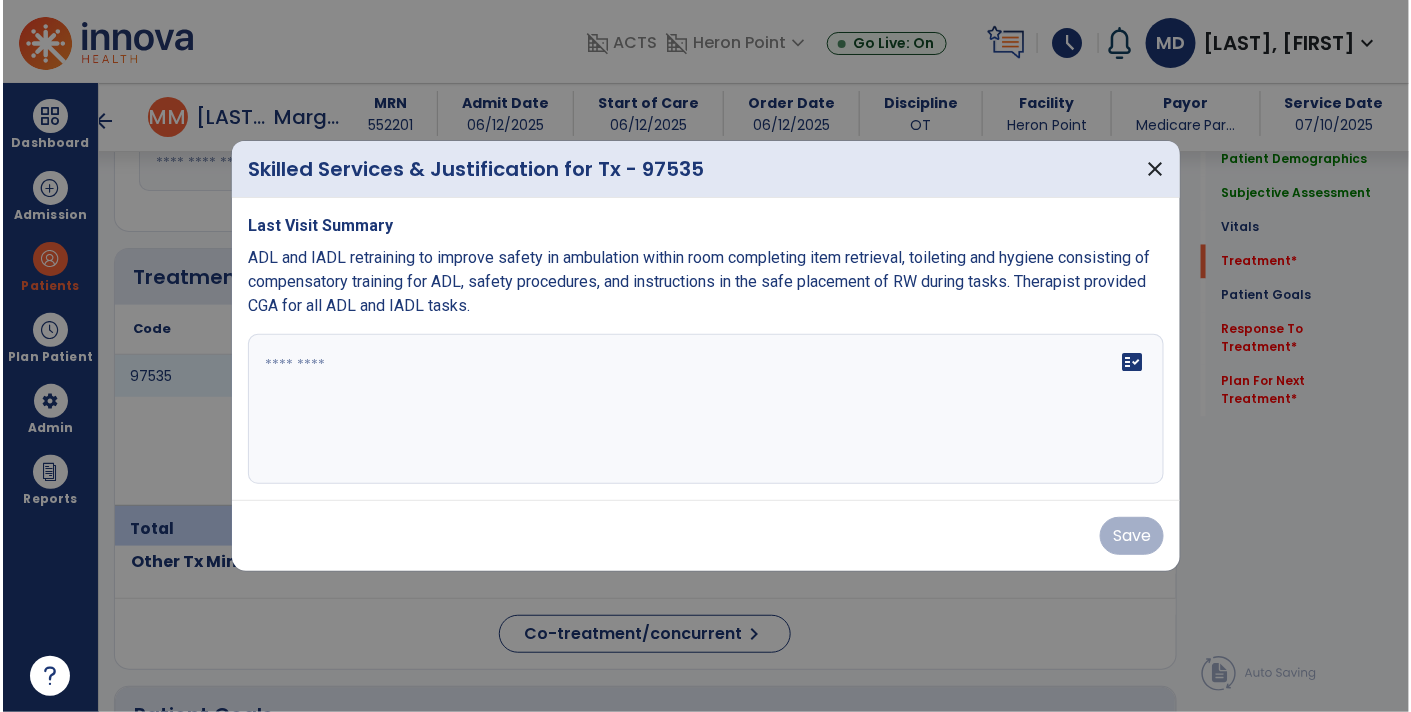 scroll, scrollTop: 1111, scrollLeft: 0, axis: vertical 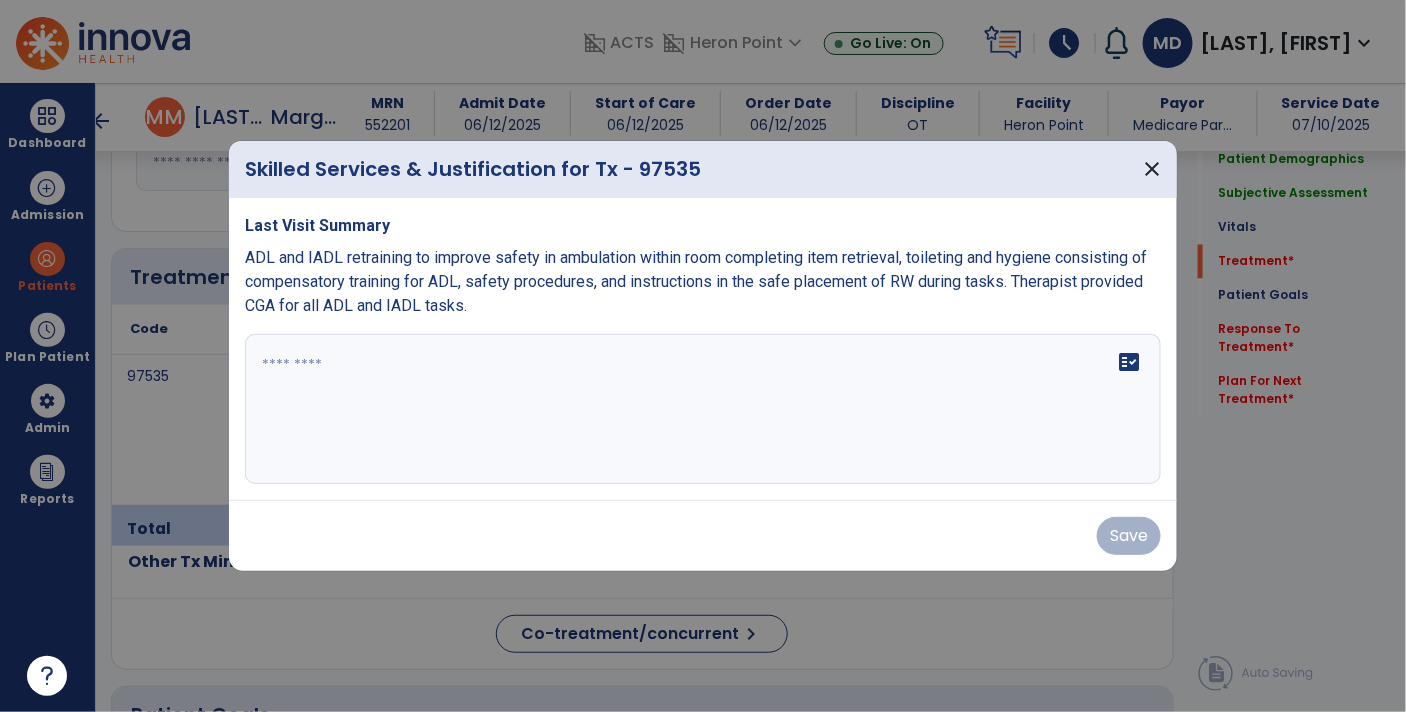 copy on "ADL and IADL retraining to improve safety in ambulation within room completing item retrieval, toileting and hygiene consisting of compensatory training for ADL, safety procedures, and instructions in the safe placement of RW during tasks. Therapist provided CGA for all ADL and IADL tasks." 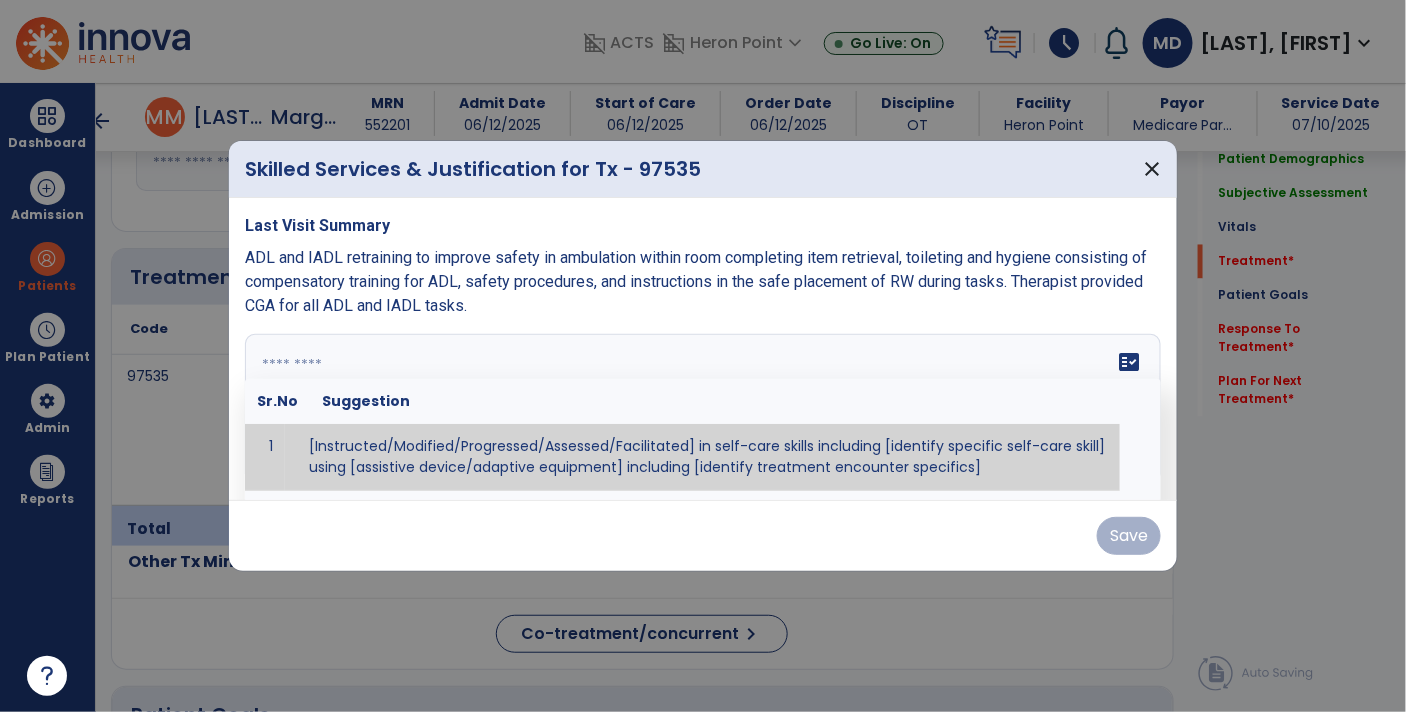 paste on "**********" 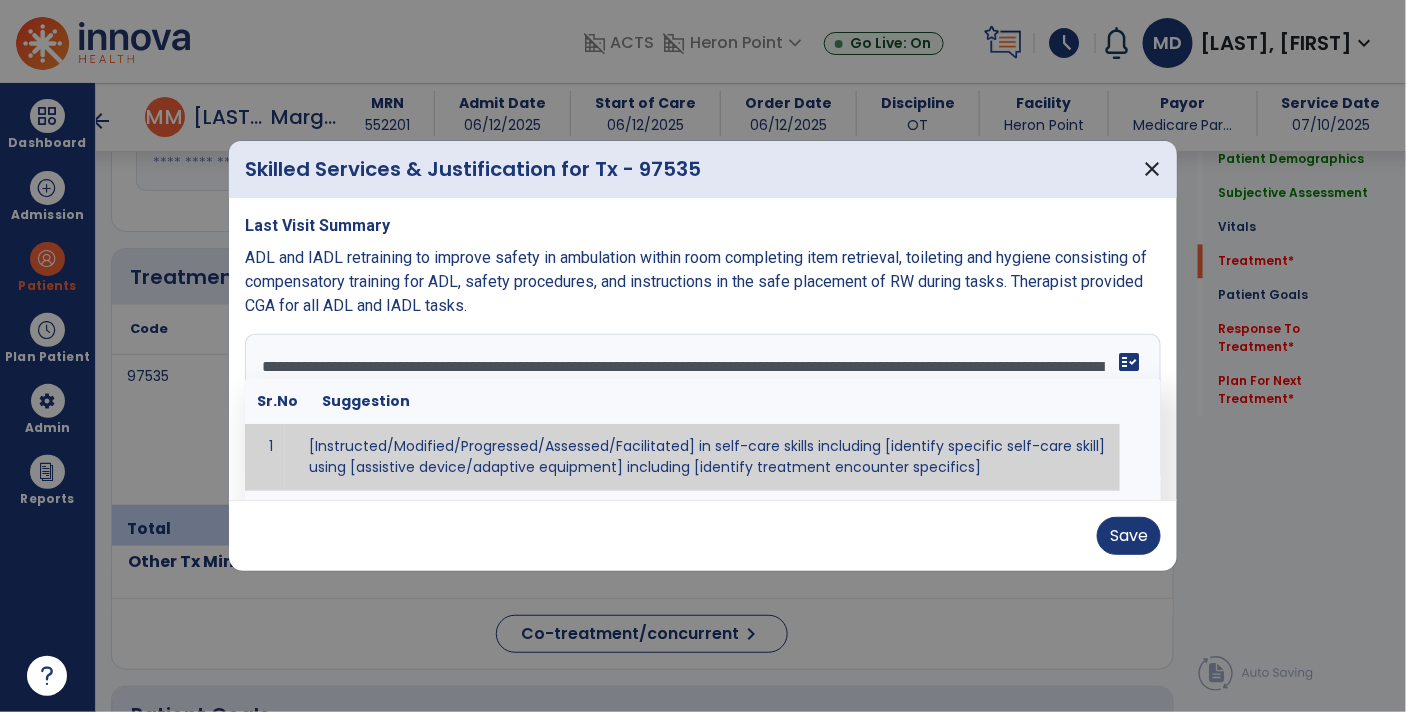 click on "fact_check" at bounding box center [1129, 362] 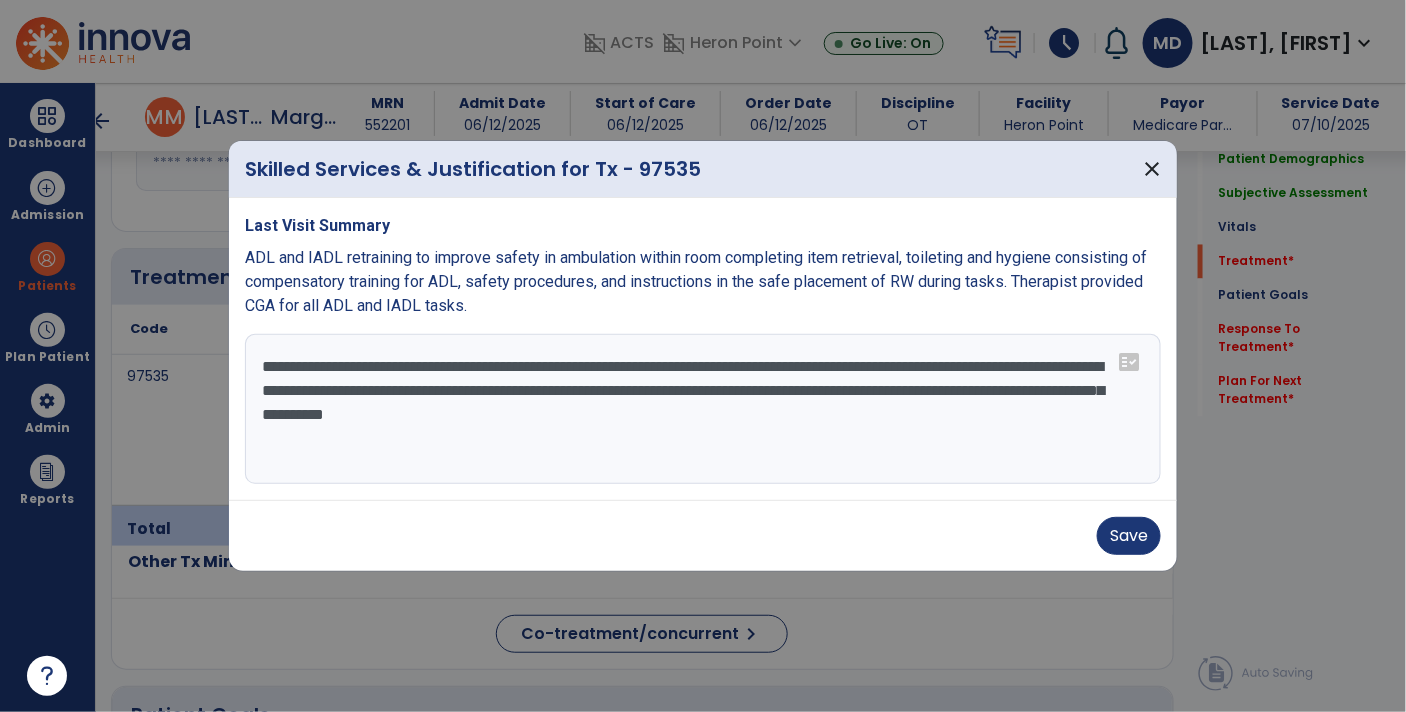 click on "**********" at bounding box center [703, 409] 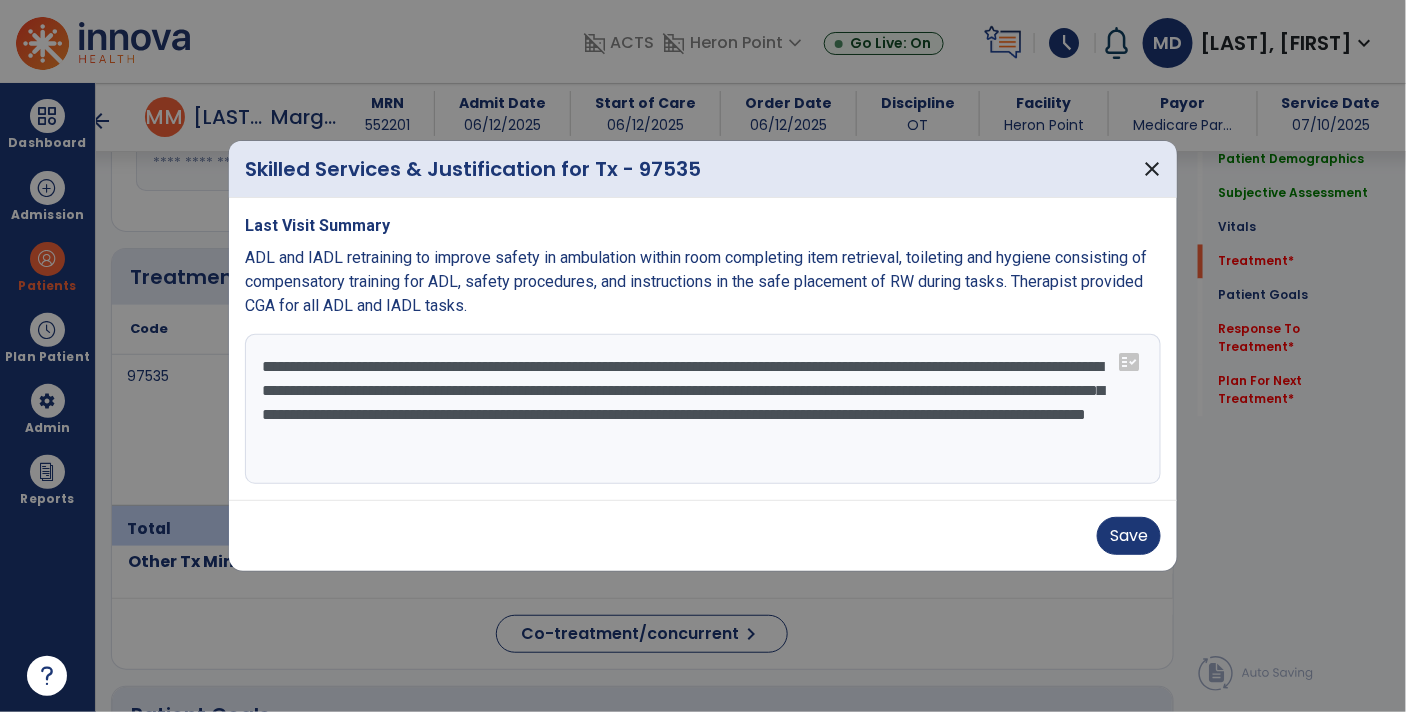 type on "**********" 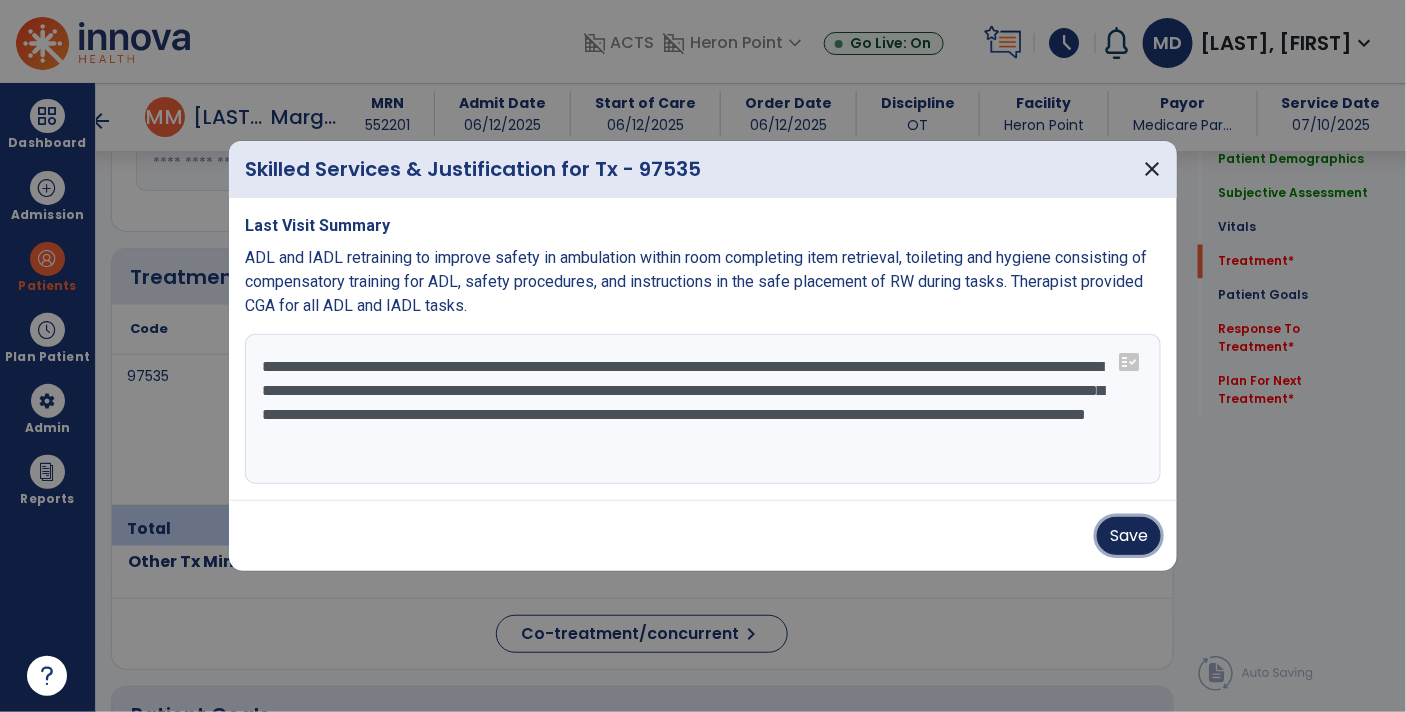 click on "Save" at bounding box center [1129, 536] 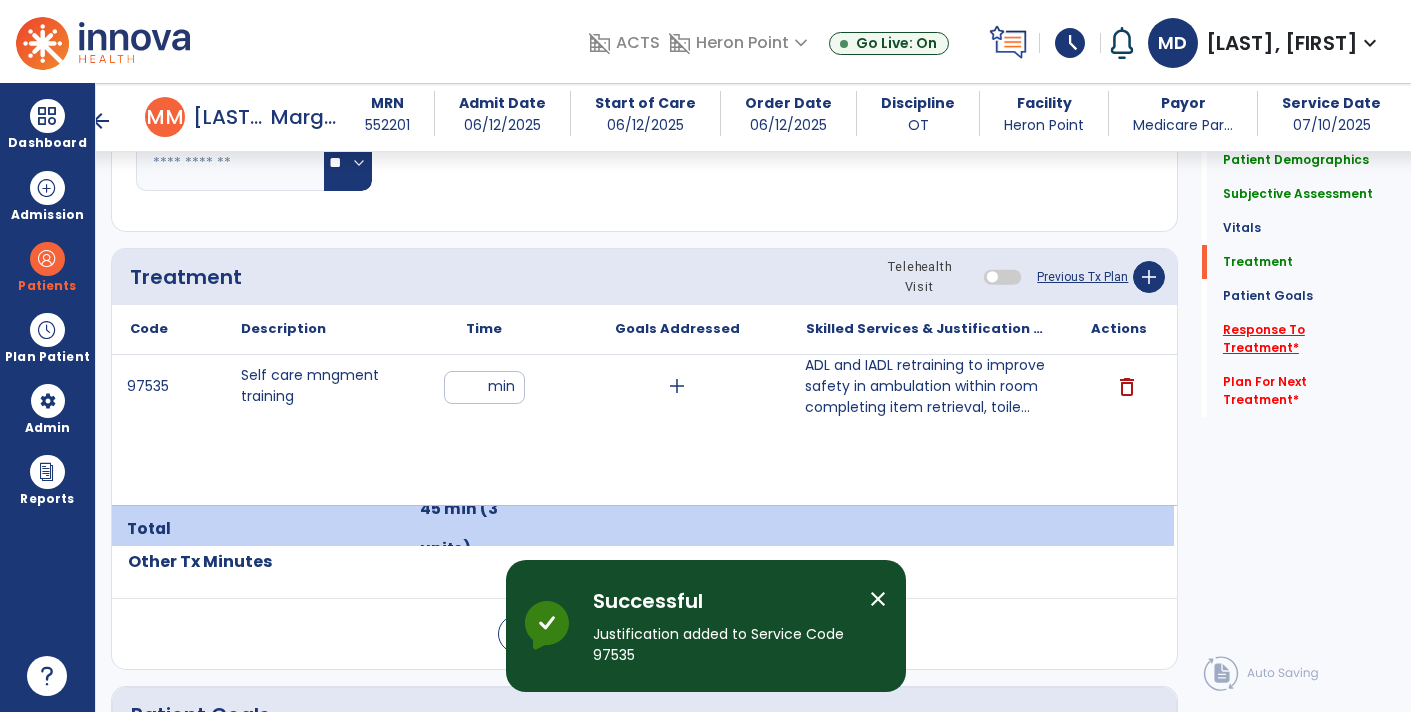 click on "Response To Treatment   *" 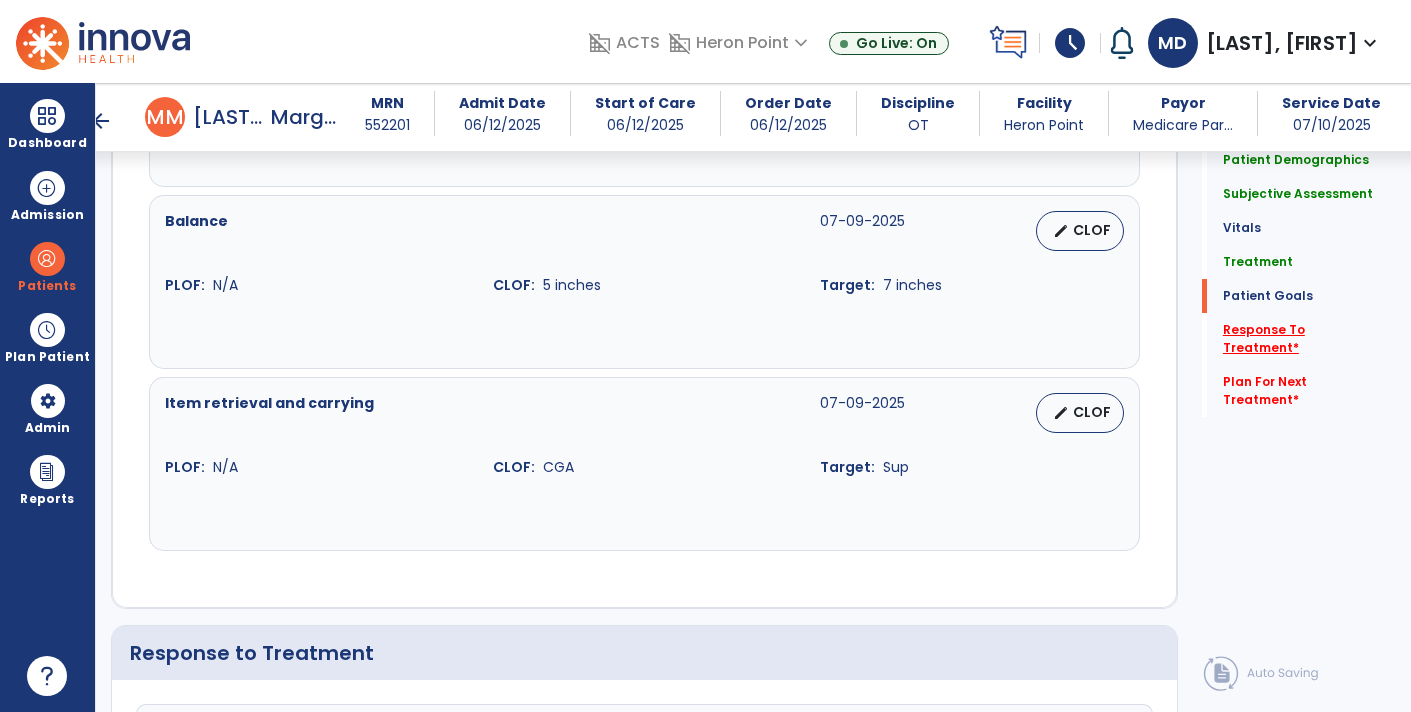 scroll, scrollTop: 2597, scrollLeft: 0, axis: vertical 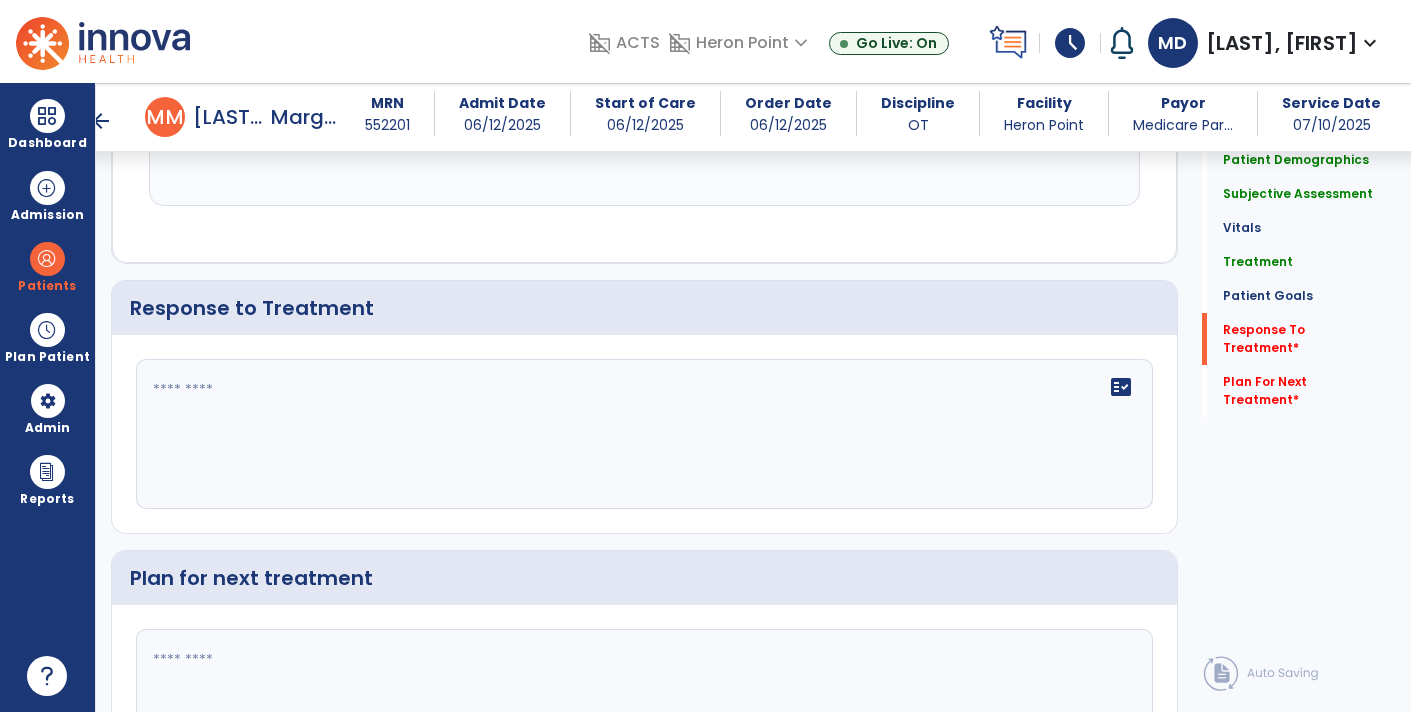click on "fact_check" 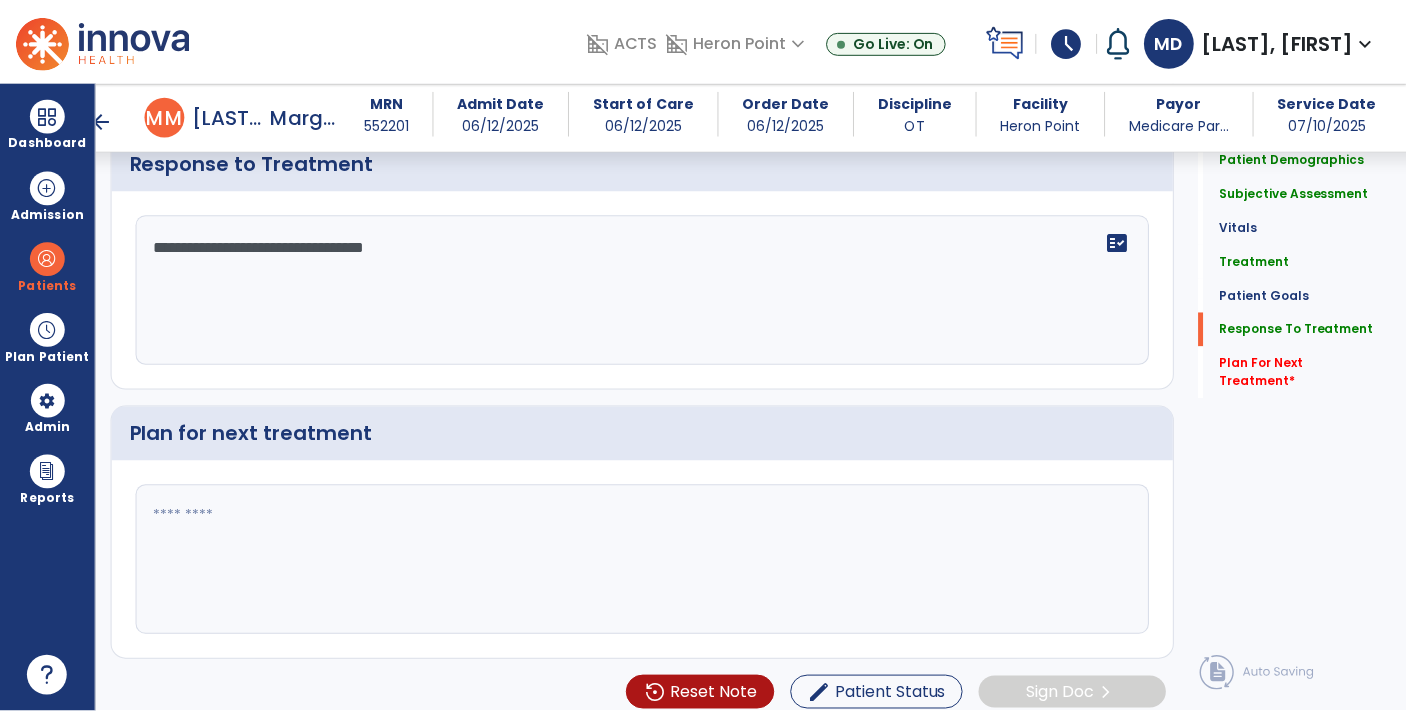 scroll, scrollTop: 2743, scrollLeft: 0, axis: vertical 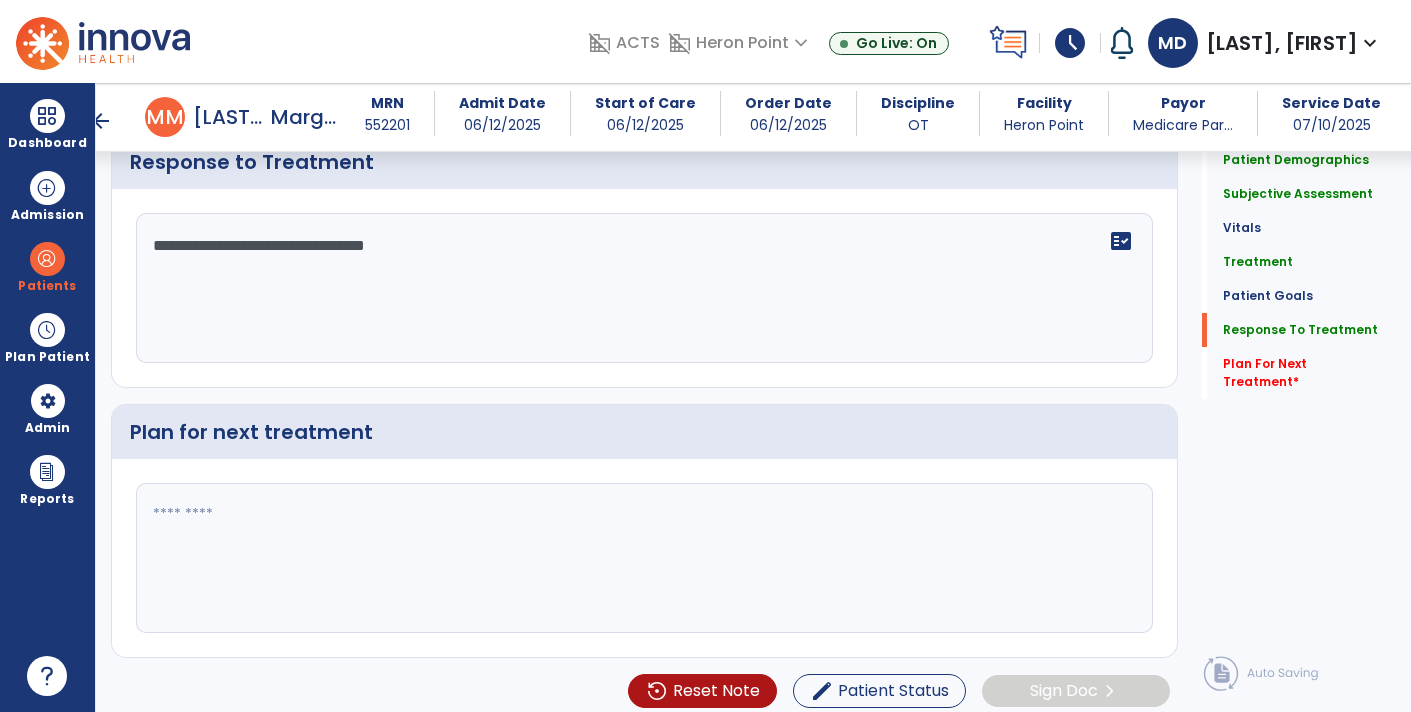 type on "**********" 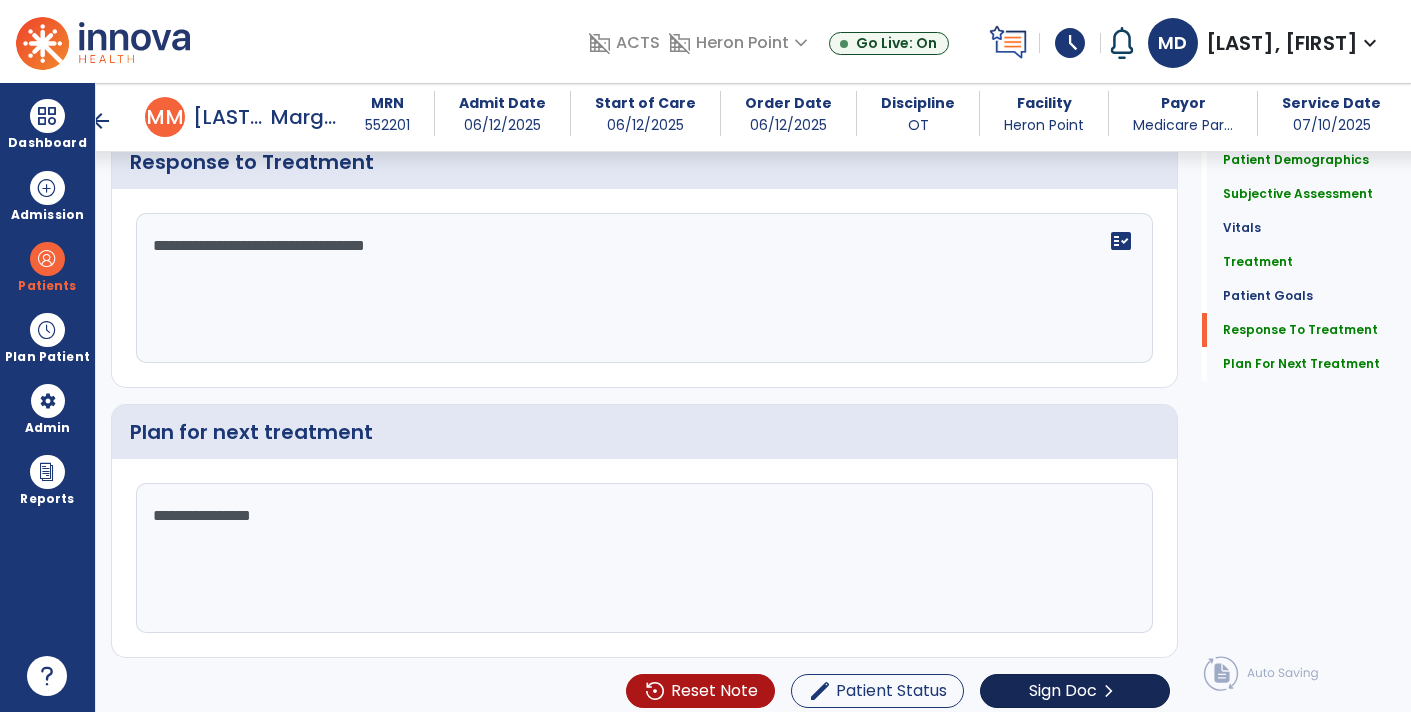 type on "**********" 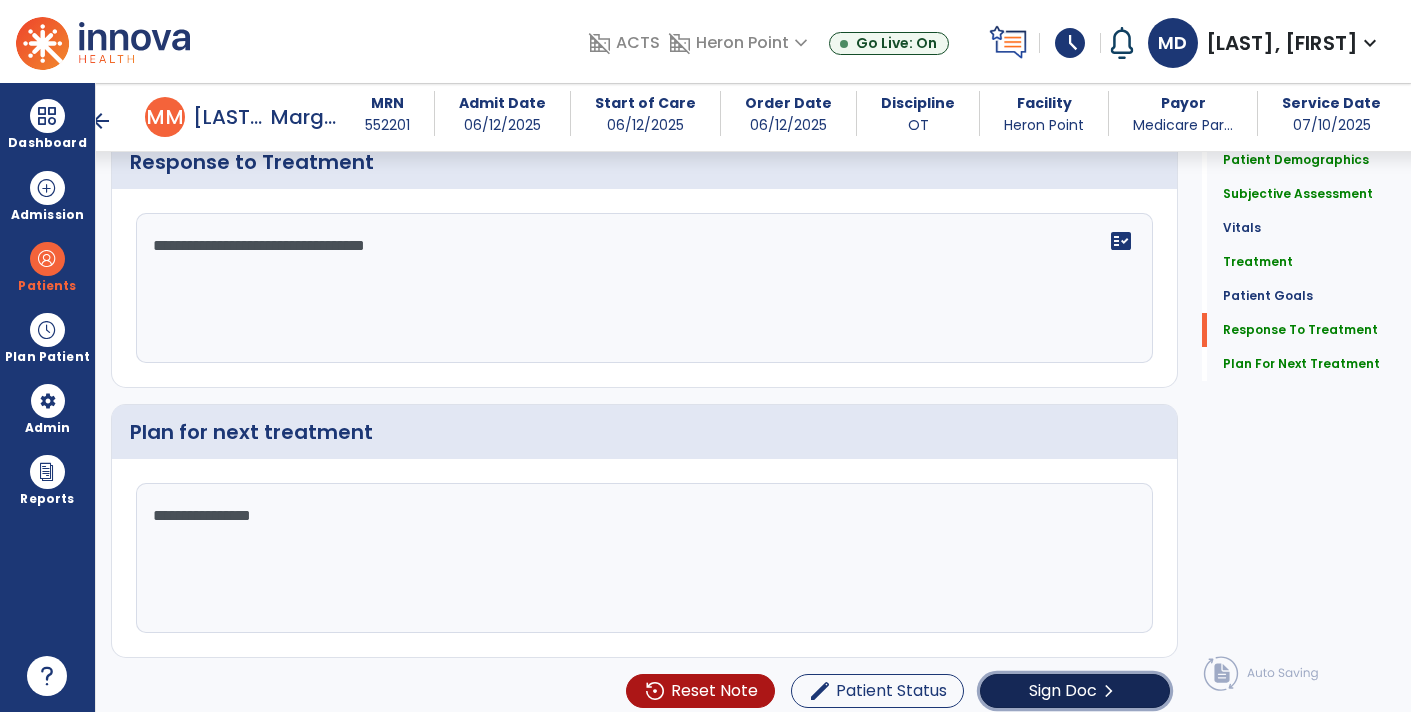 click on "Sign Doc  chevron_right" 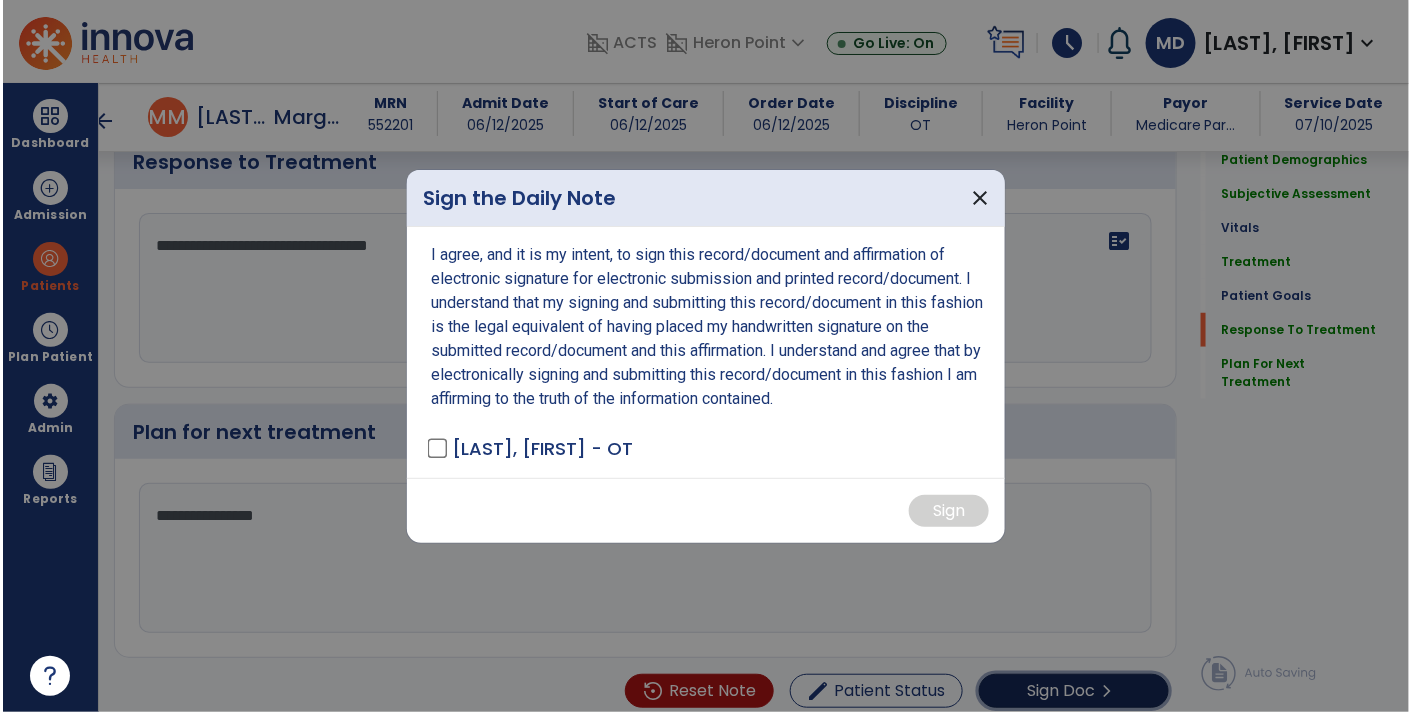 scroll, scrollTop: 2743, scrollLeft: 0, axis: vertical 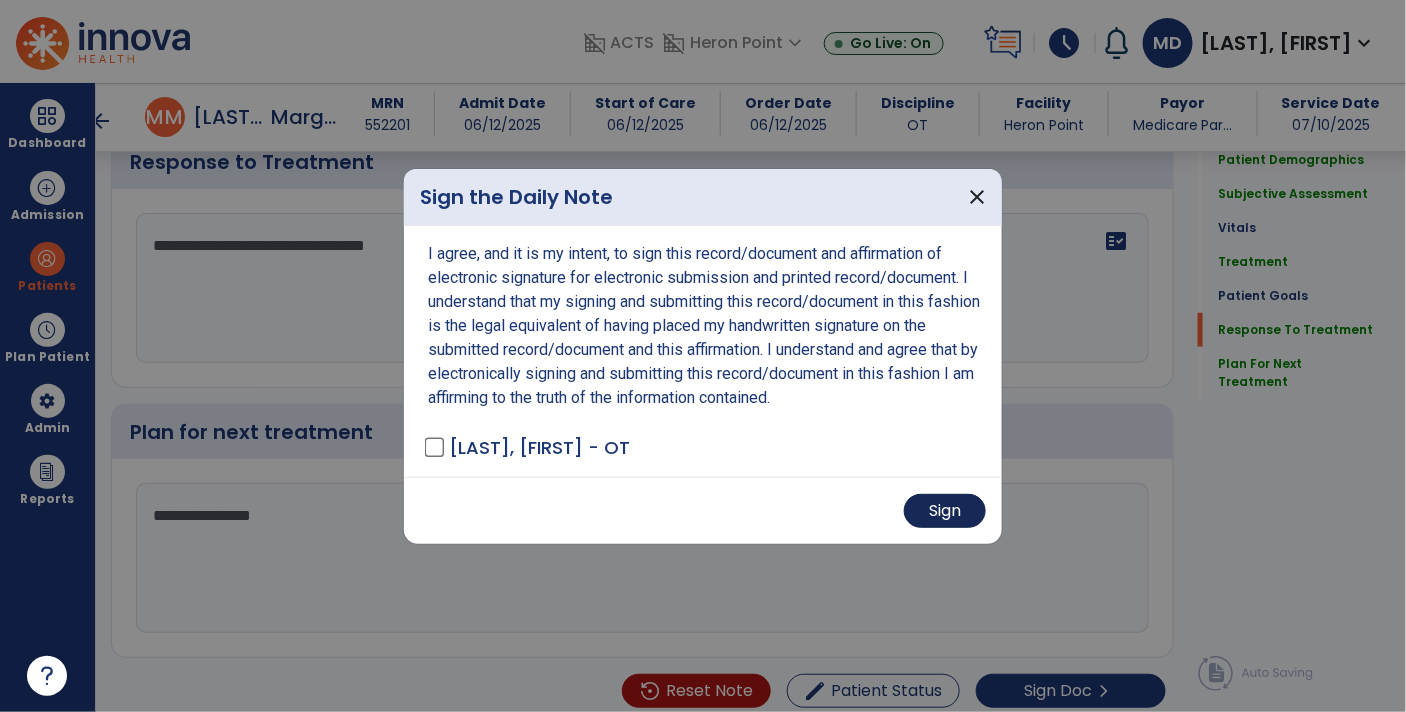 click on "Sign" at bounding box center [945, 511] 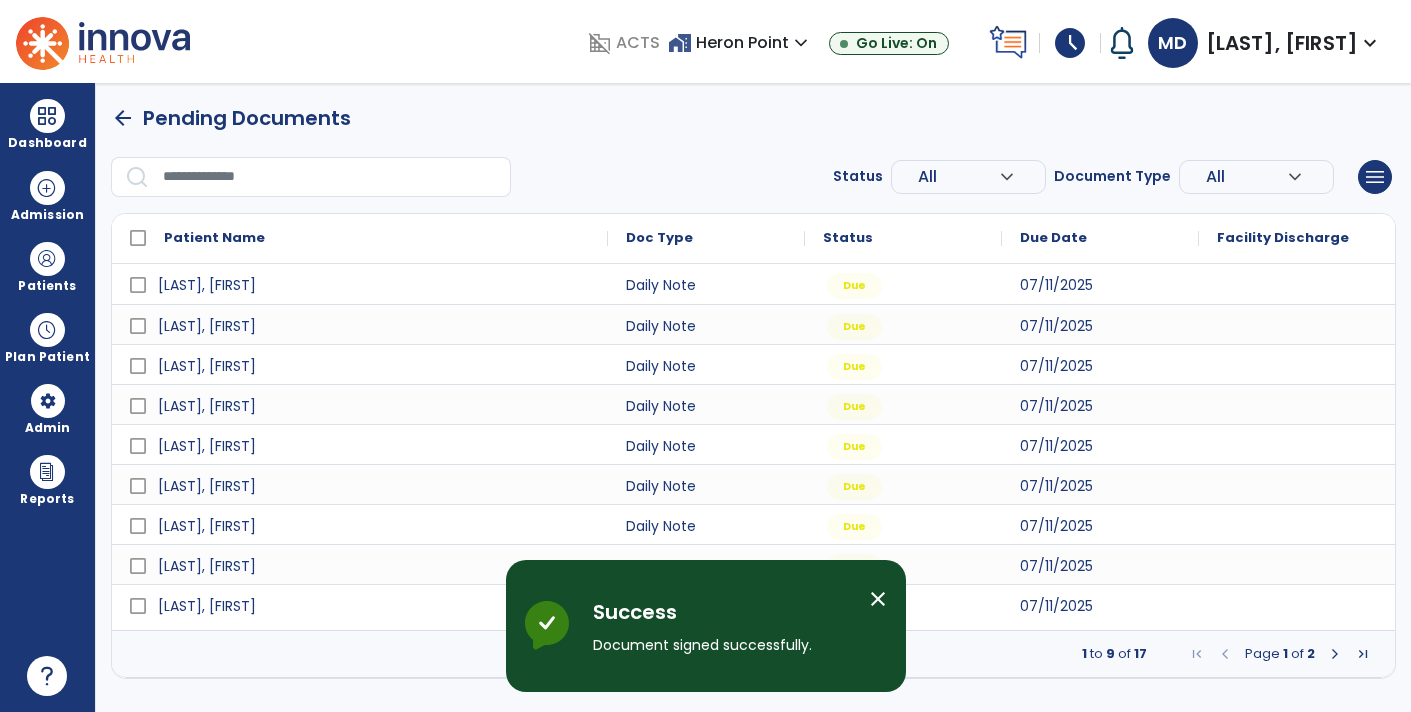 scroll, scrollTop: 0, scrollLeft: 0, axis: both 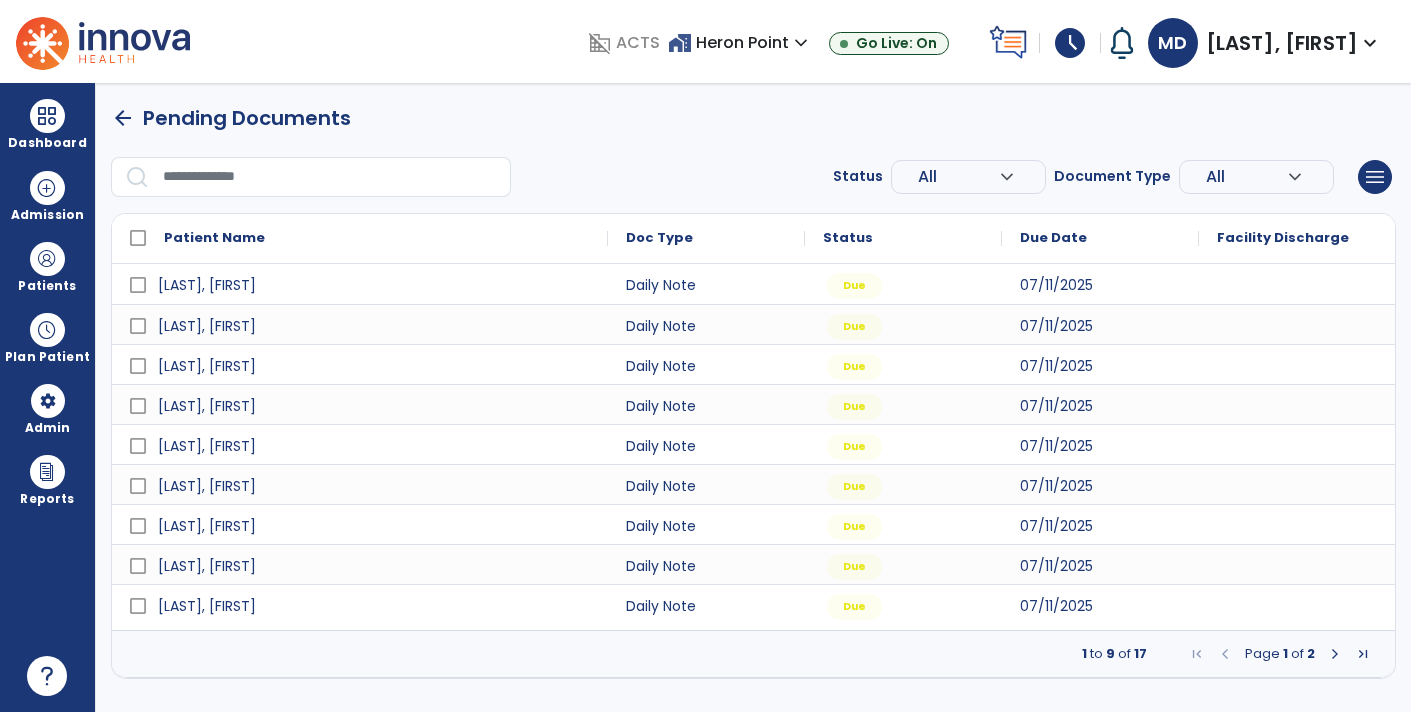 click at bounding box center [1335, 654] 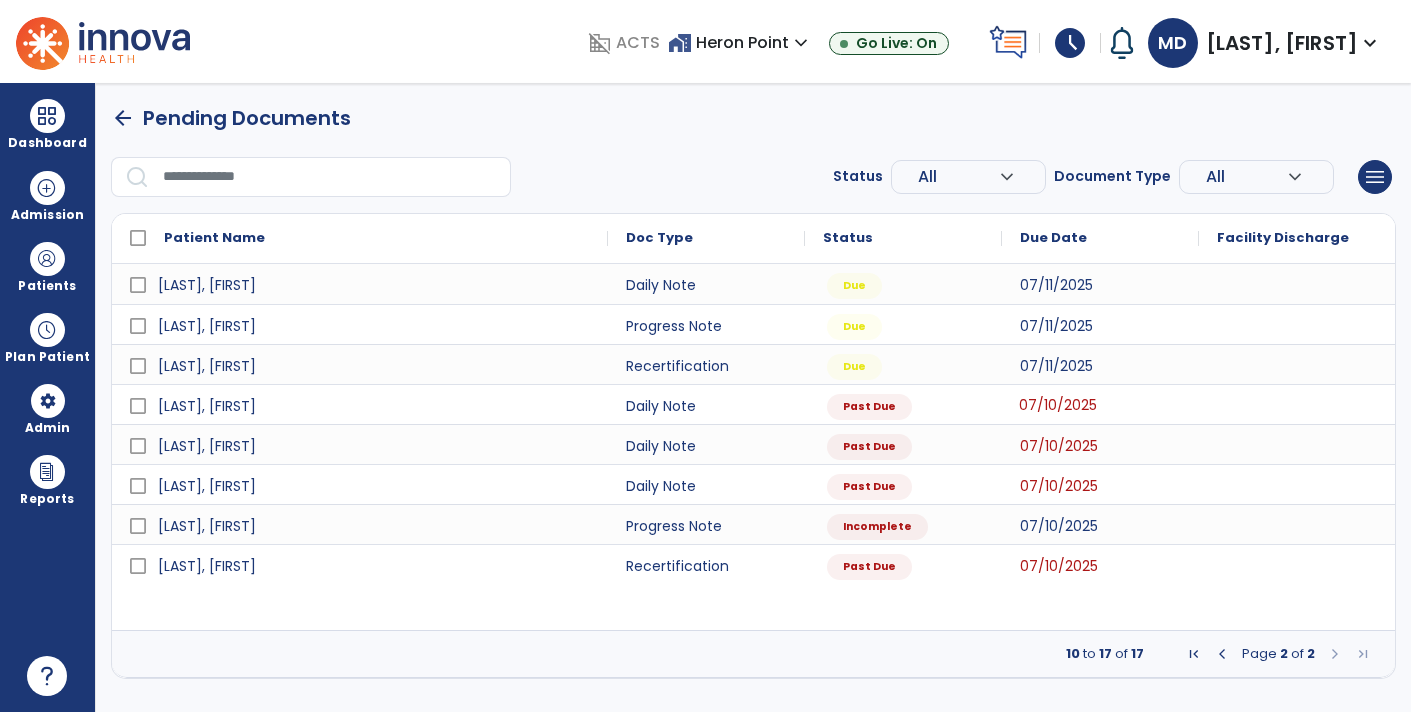 click on "07/10/2025" at bounding box center (1100, 404) 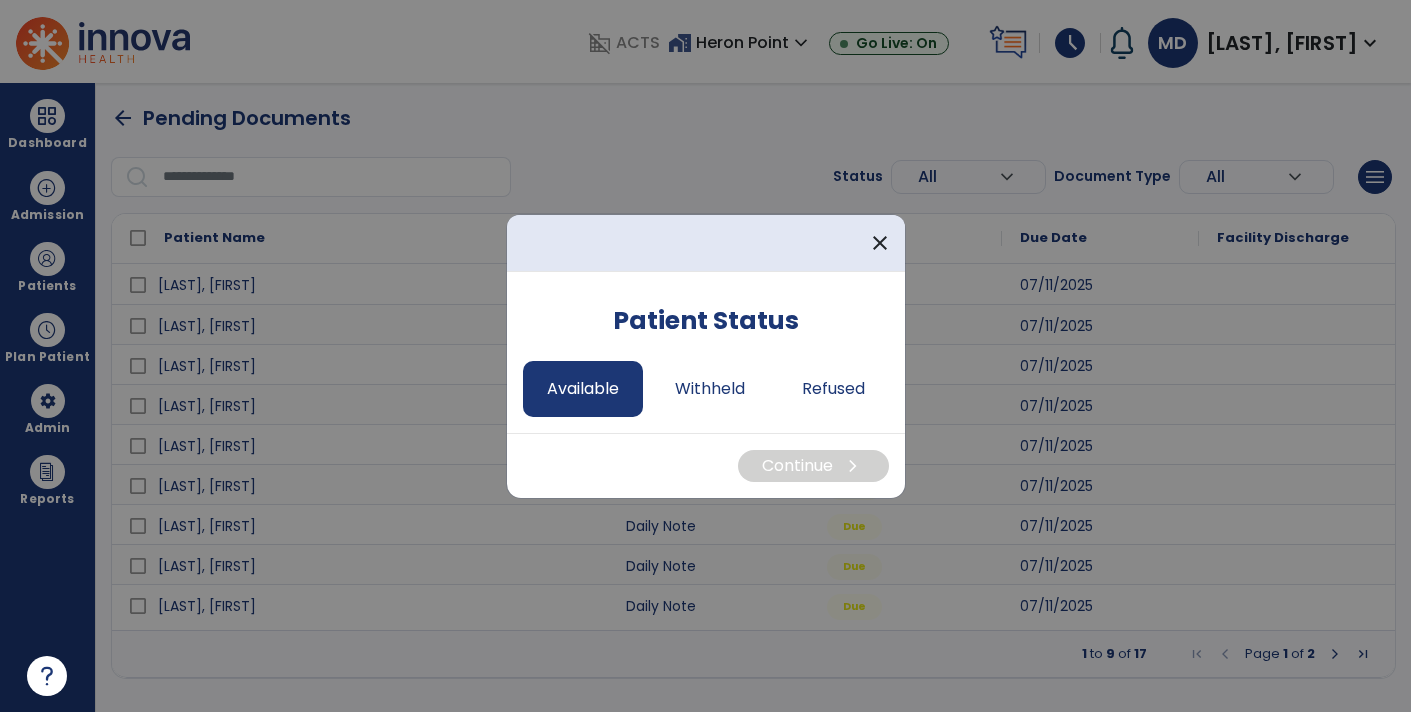click on "Available" at bounding box center [583, 389] 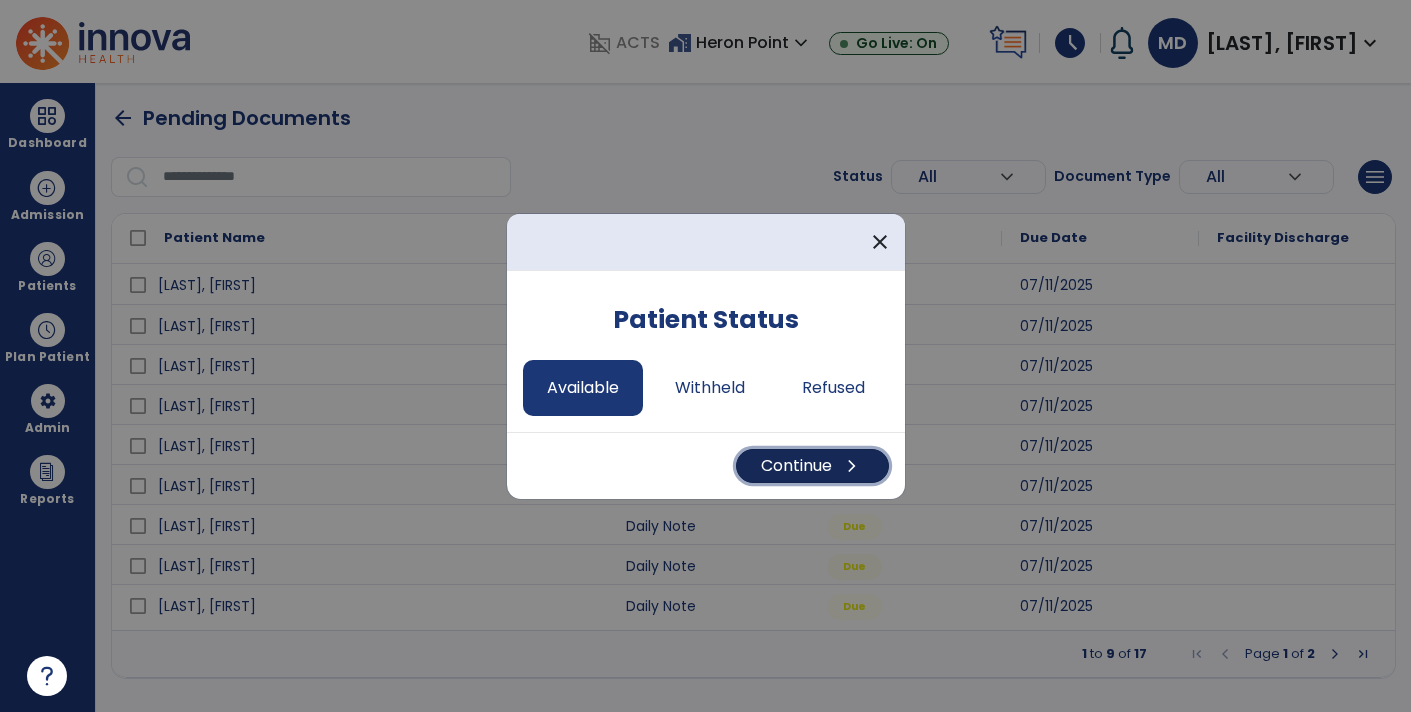 click on "chevron_right" at bounding box center (852, 466) 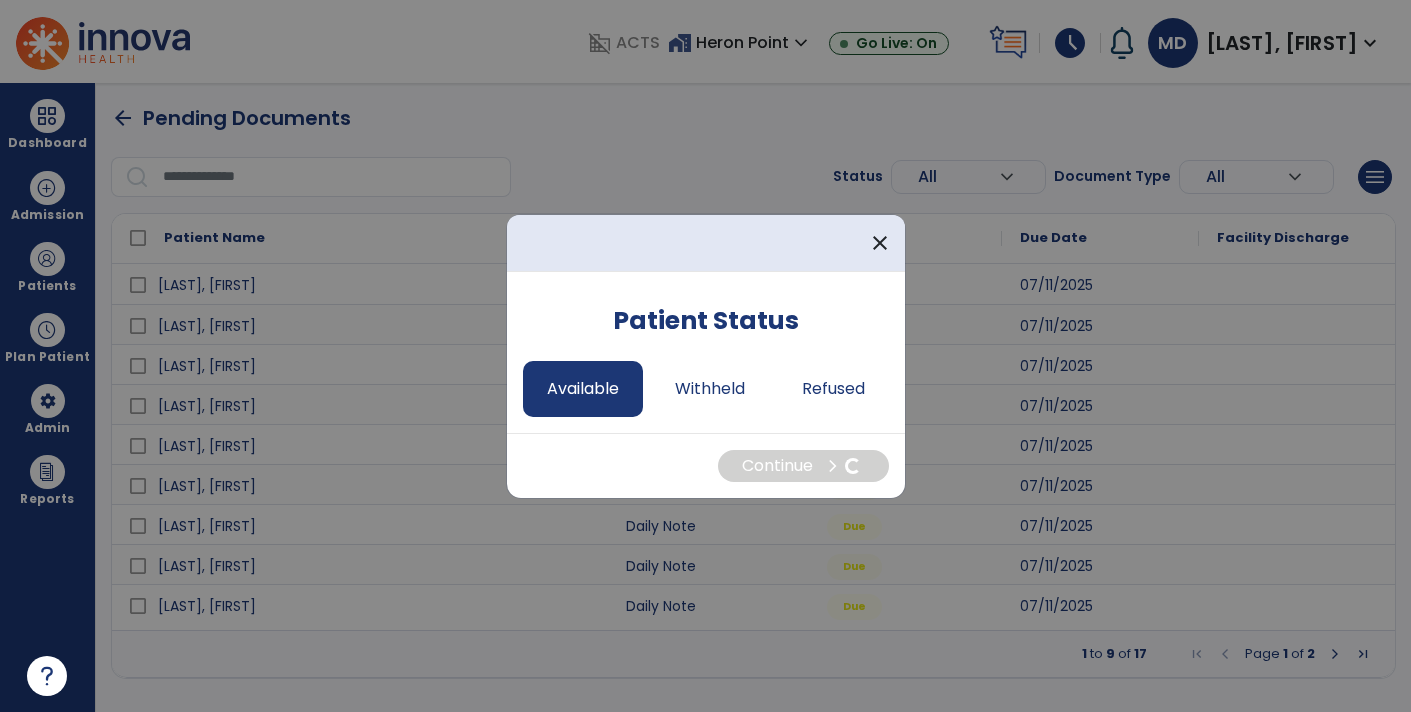 select on "*" 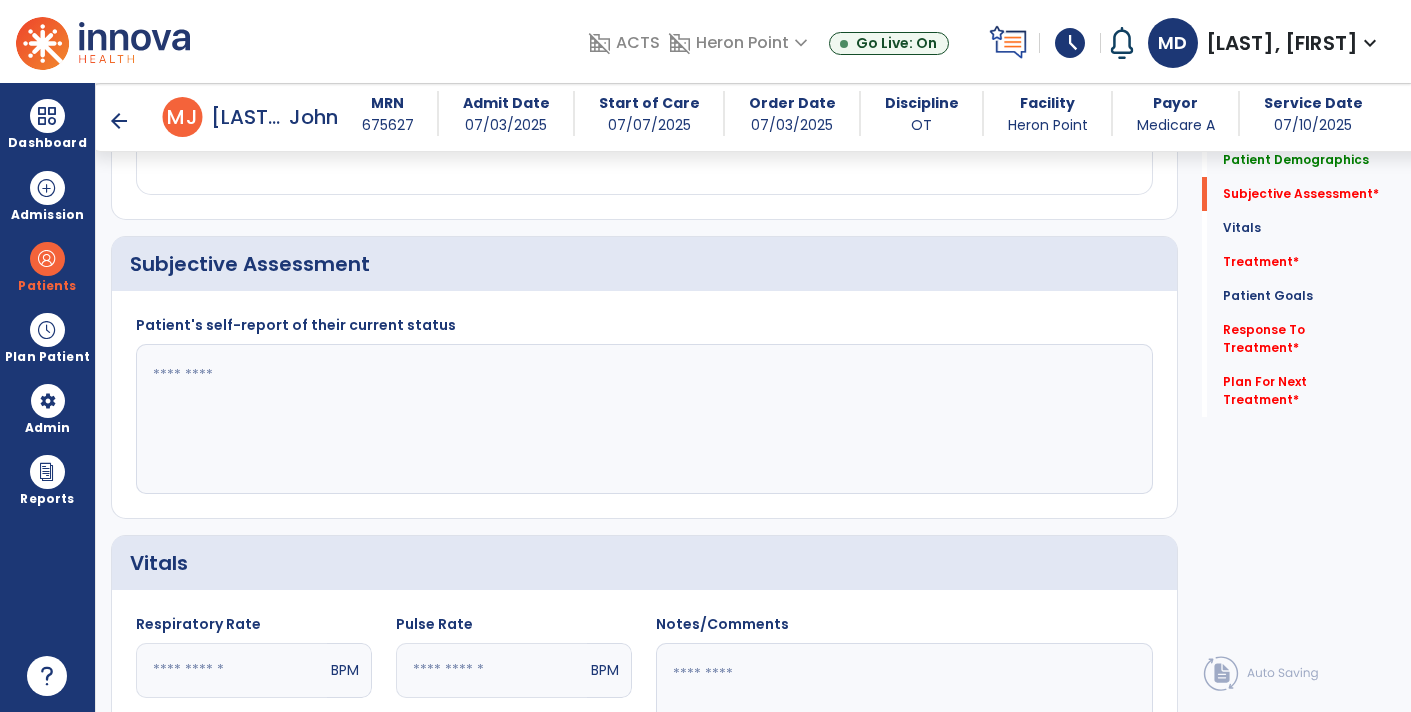 scroll, scrollTop: 408, scrollLeft: 0, axis: vertical 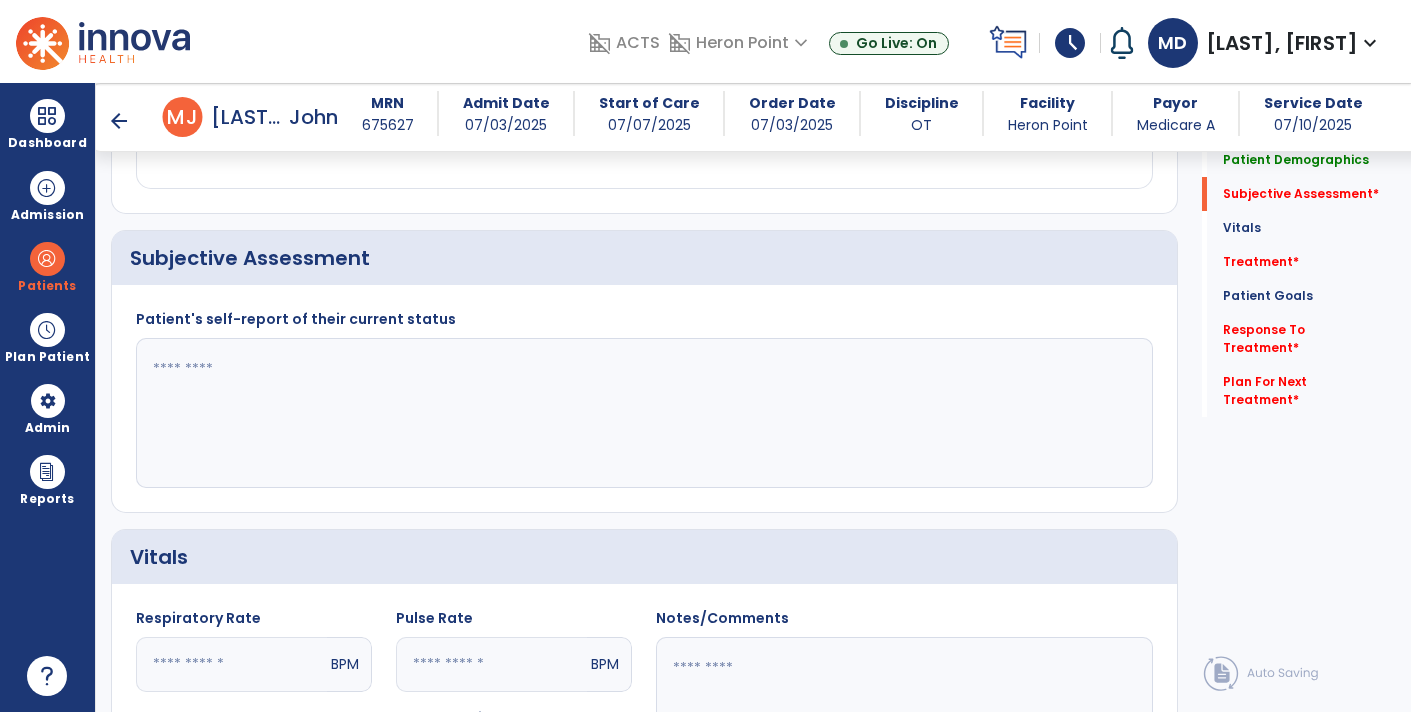click 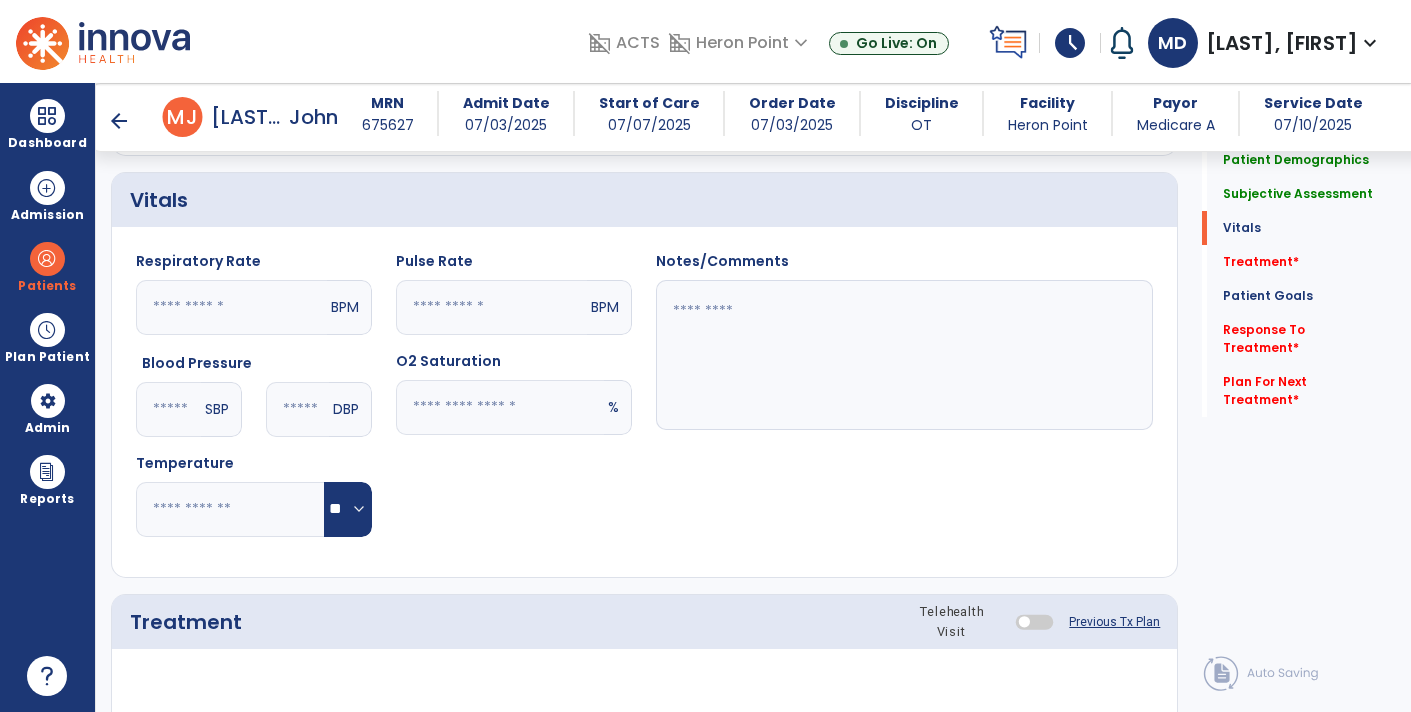 scroll, scrollTop: 769, scrollLeft: 0, axis: vertical 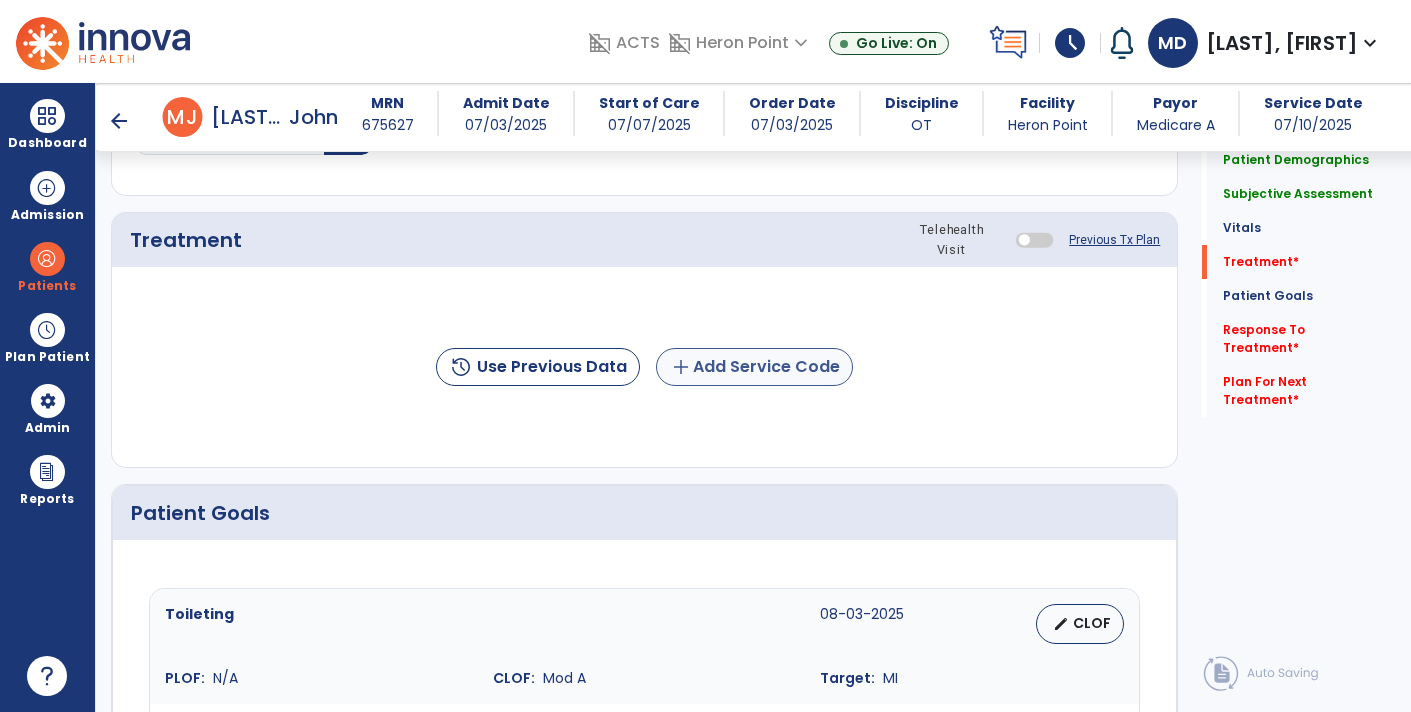 type on "**********" 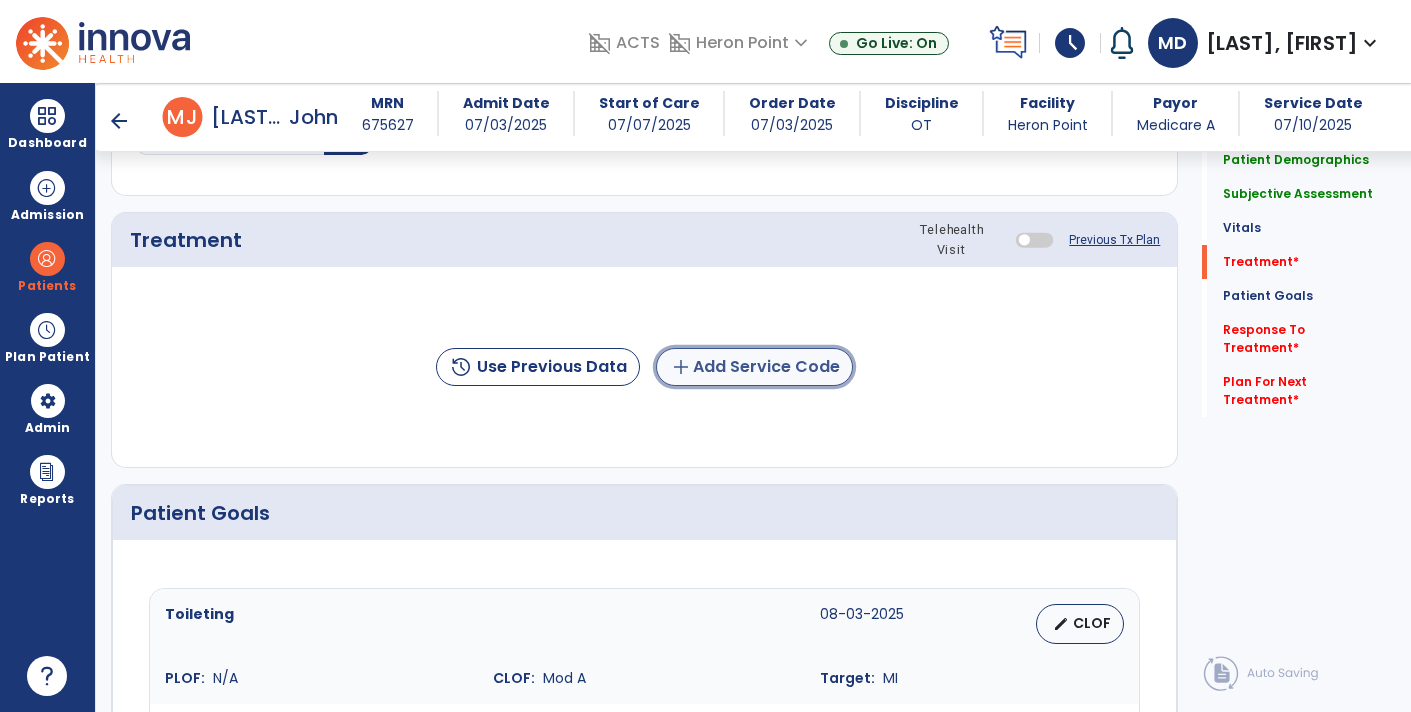 click on "add  Add Service Code" 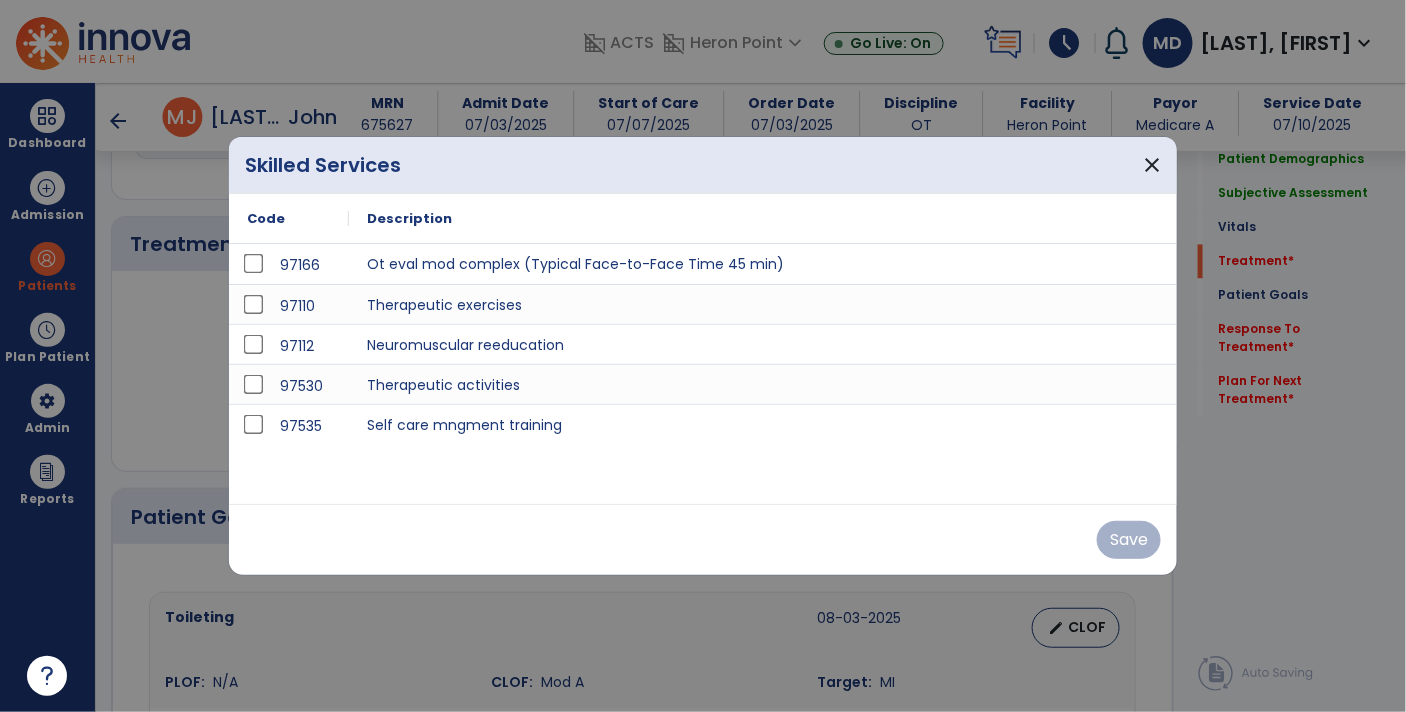 scroll, scrollTop: 1147, scrollLeft: 0, axis: vertical 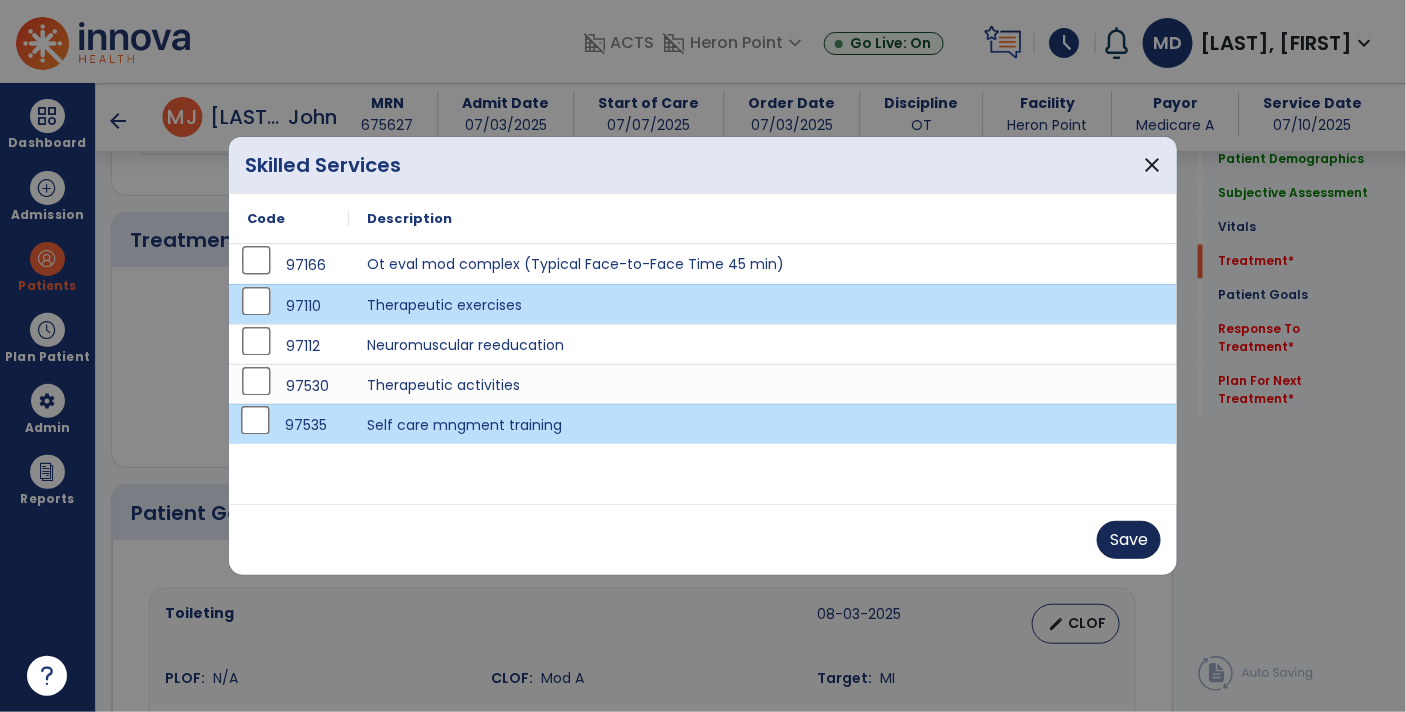 click on "Save" at bounding box center [1129, 540] 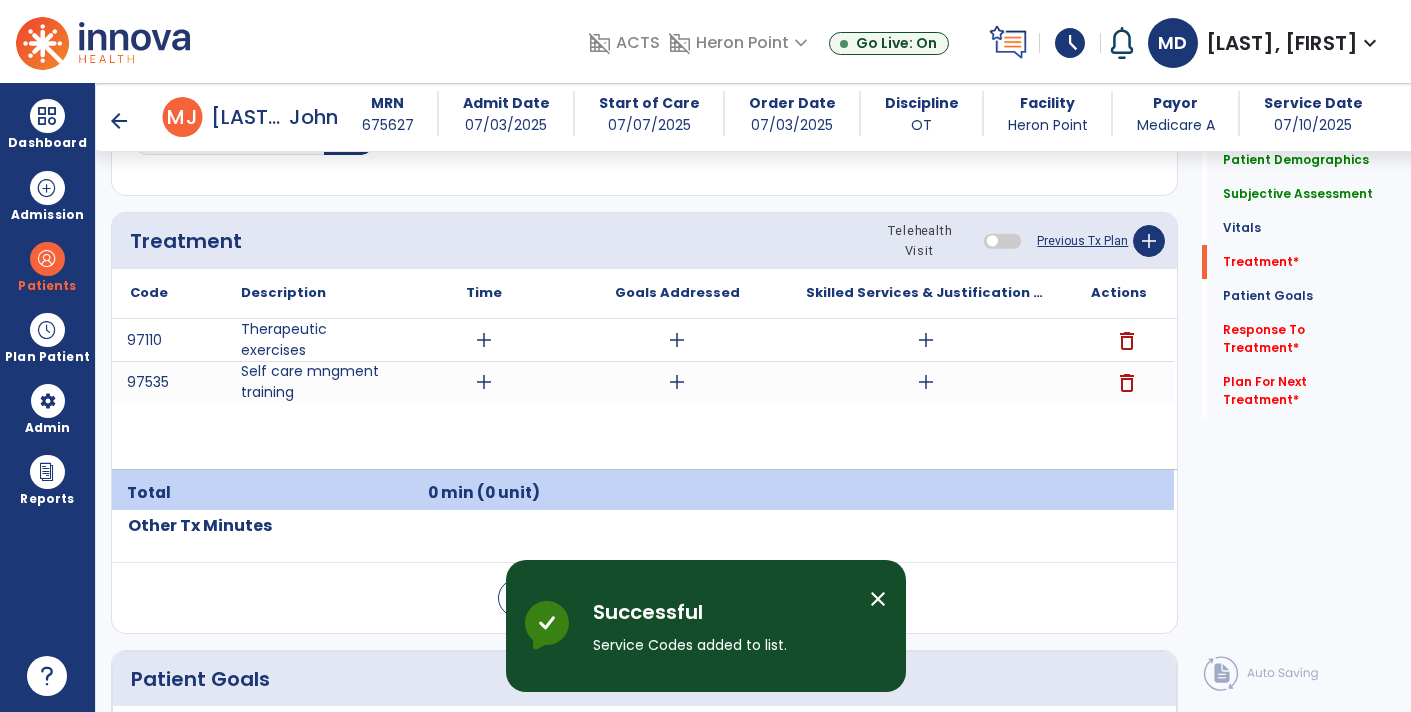 click on "add" at bounding box center [484, 340] 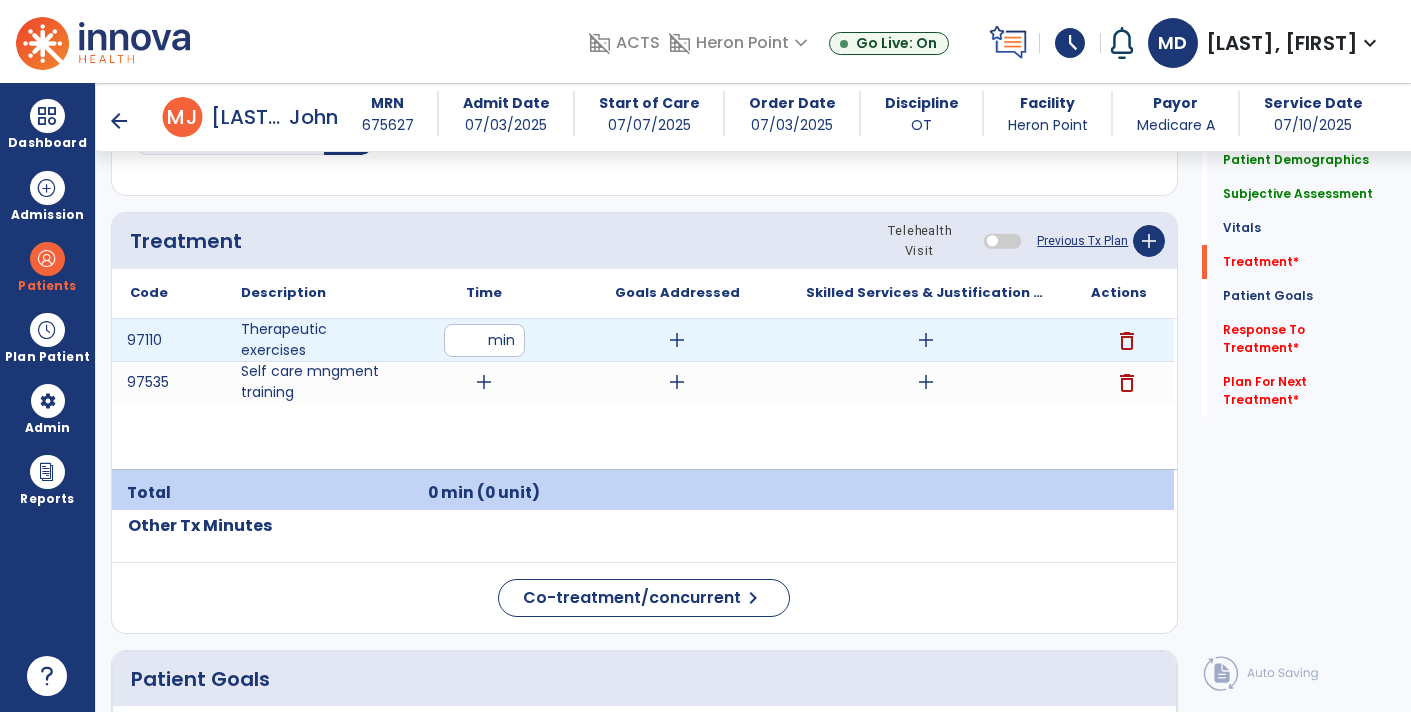 type on "**" 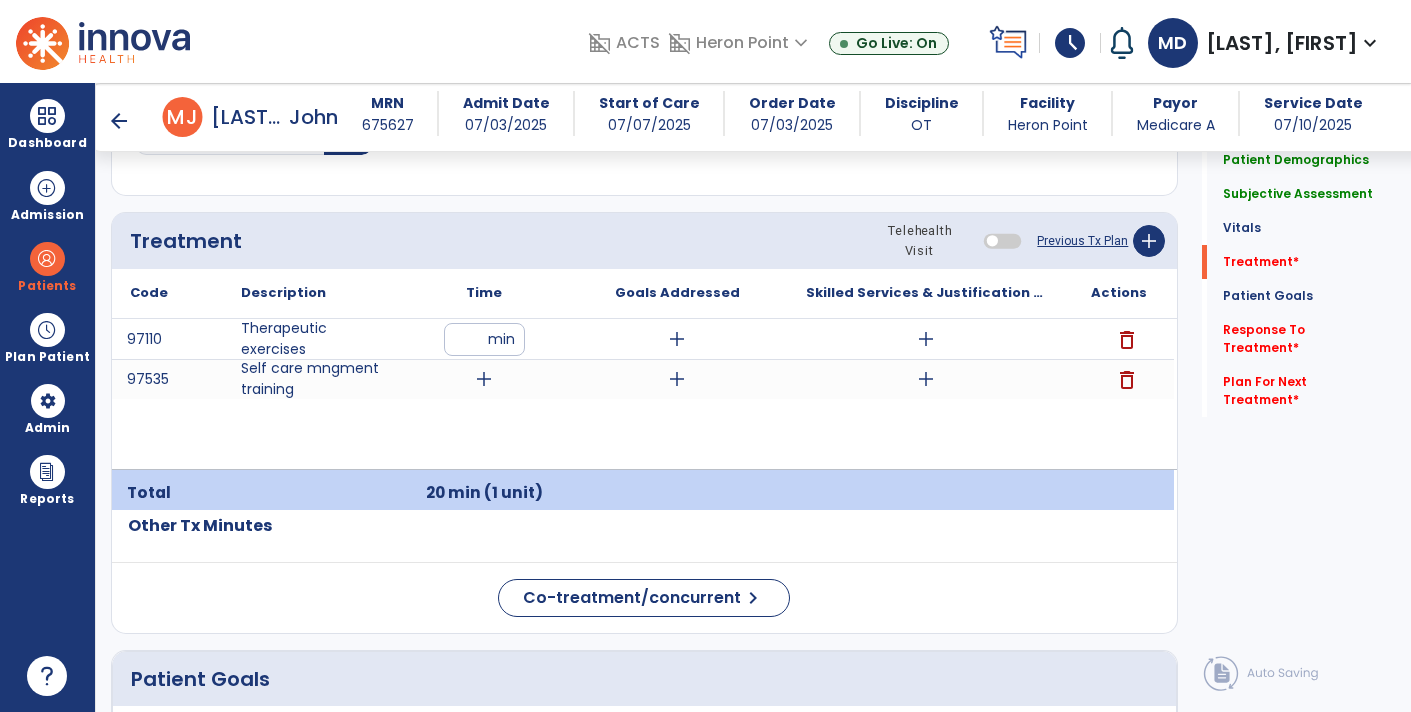 click on "add" at bounding box center [484, 379] 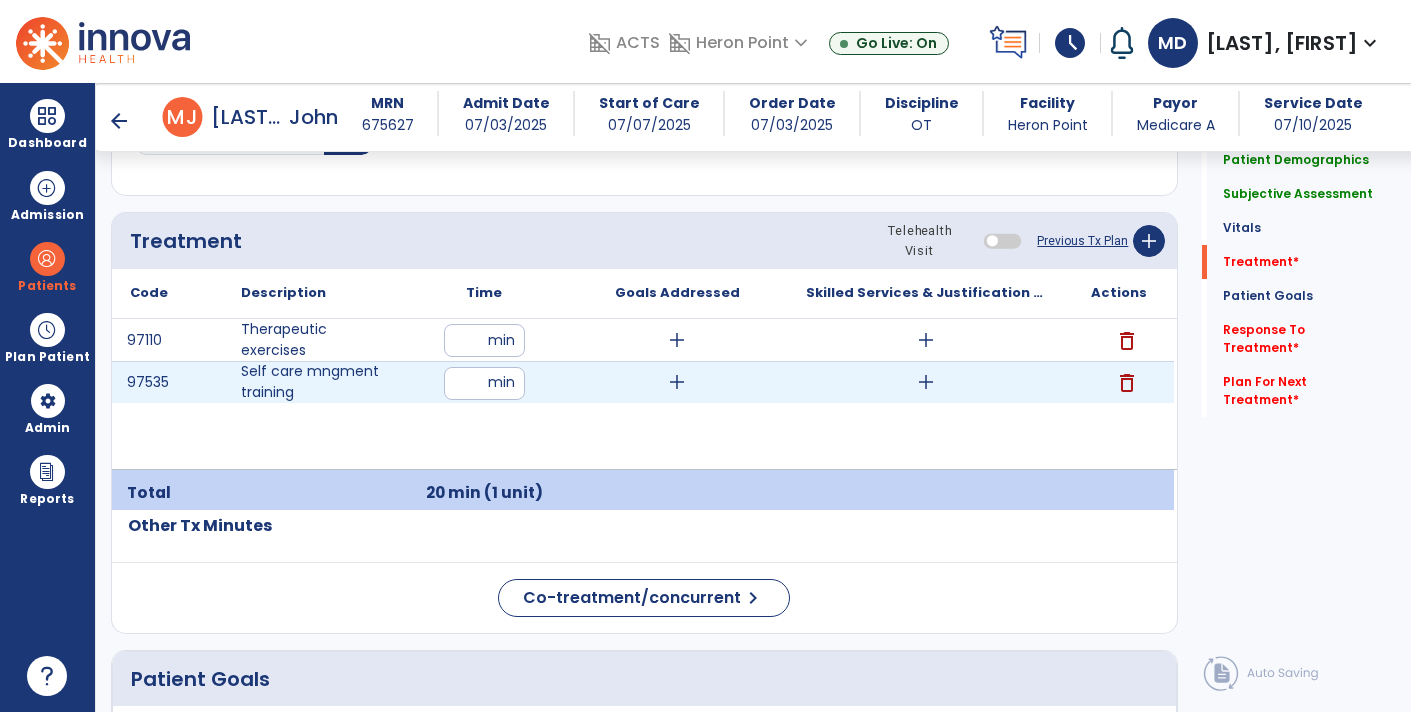 type on "*" 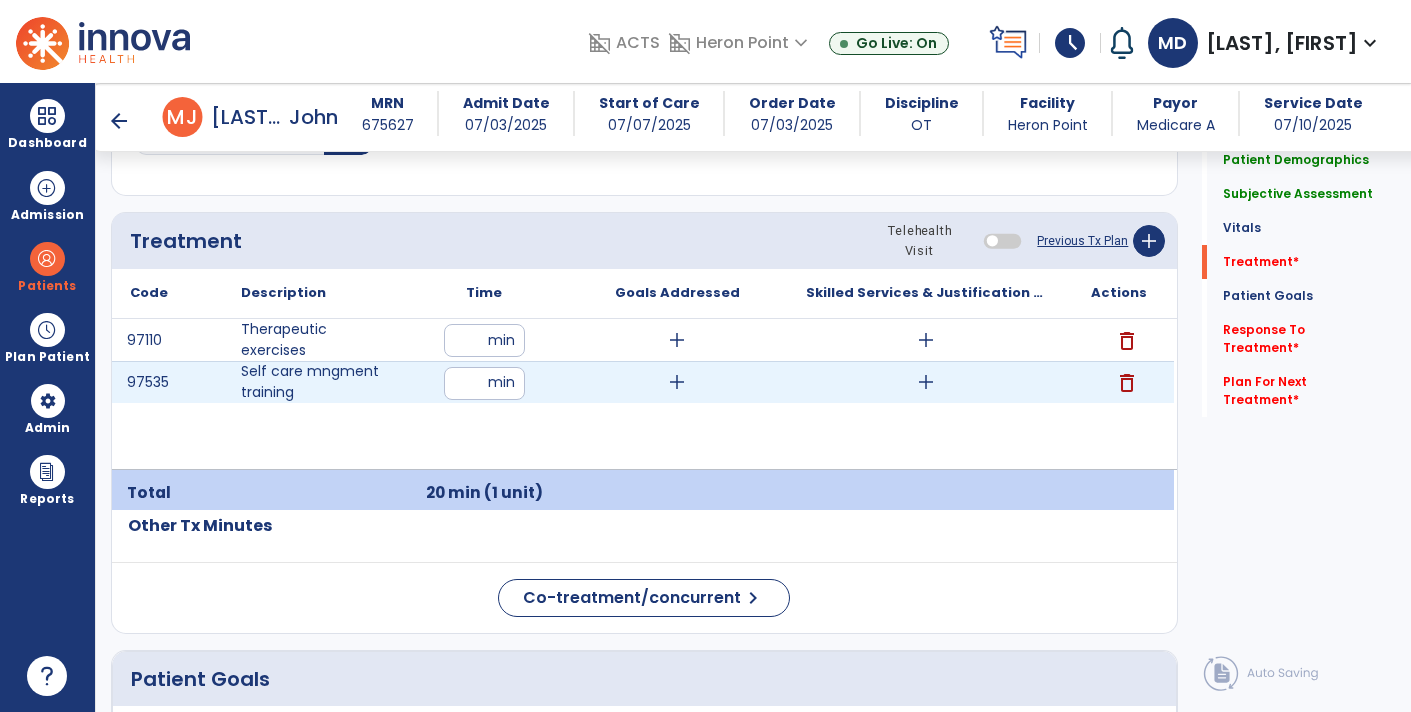 click at bounding box center [47, 676] 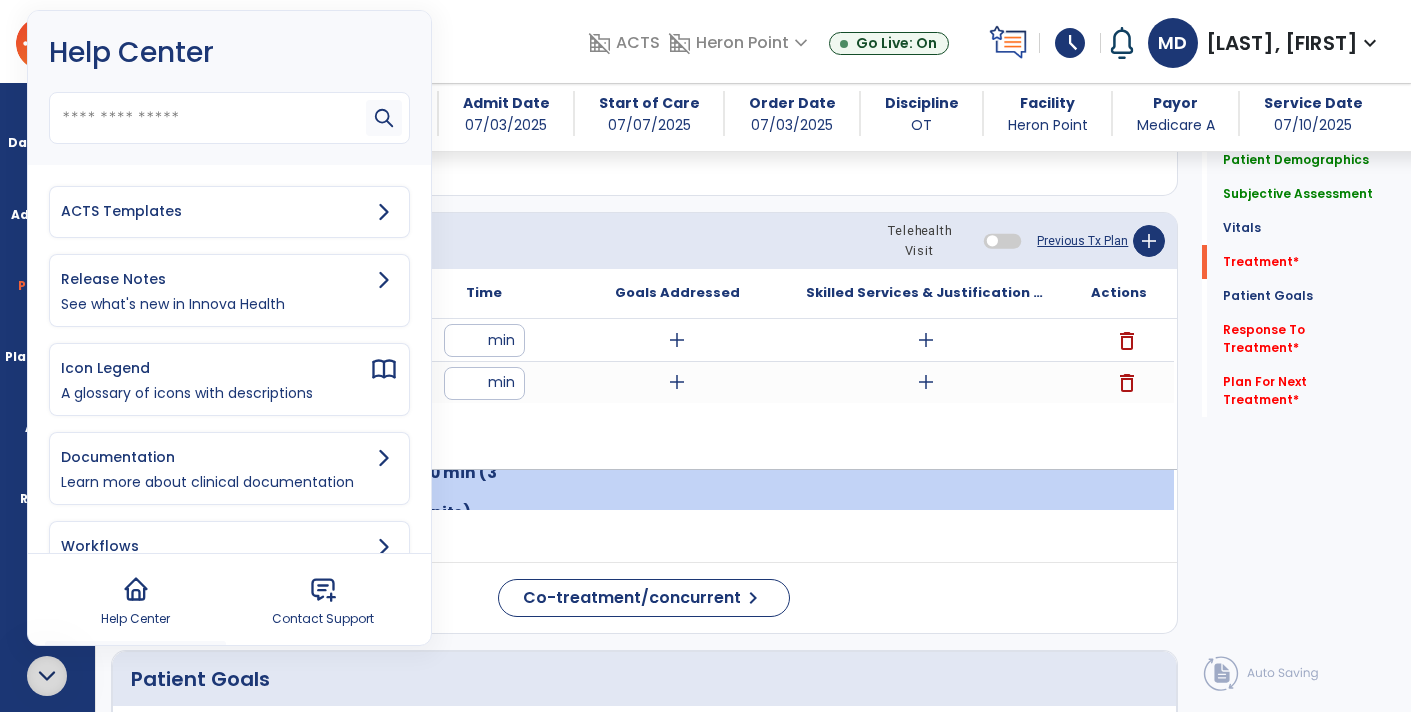 click on "ACTS Templates" at bounding box center (229, 212) 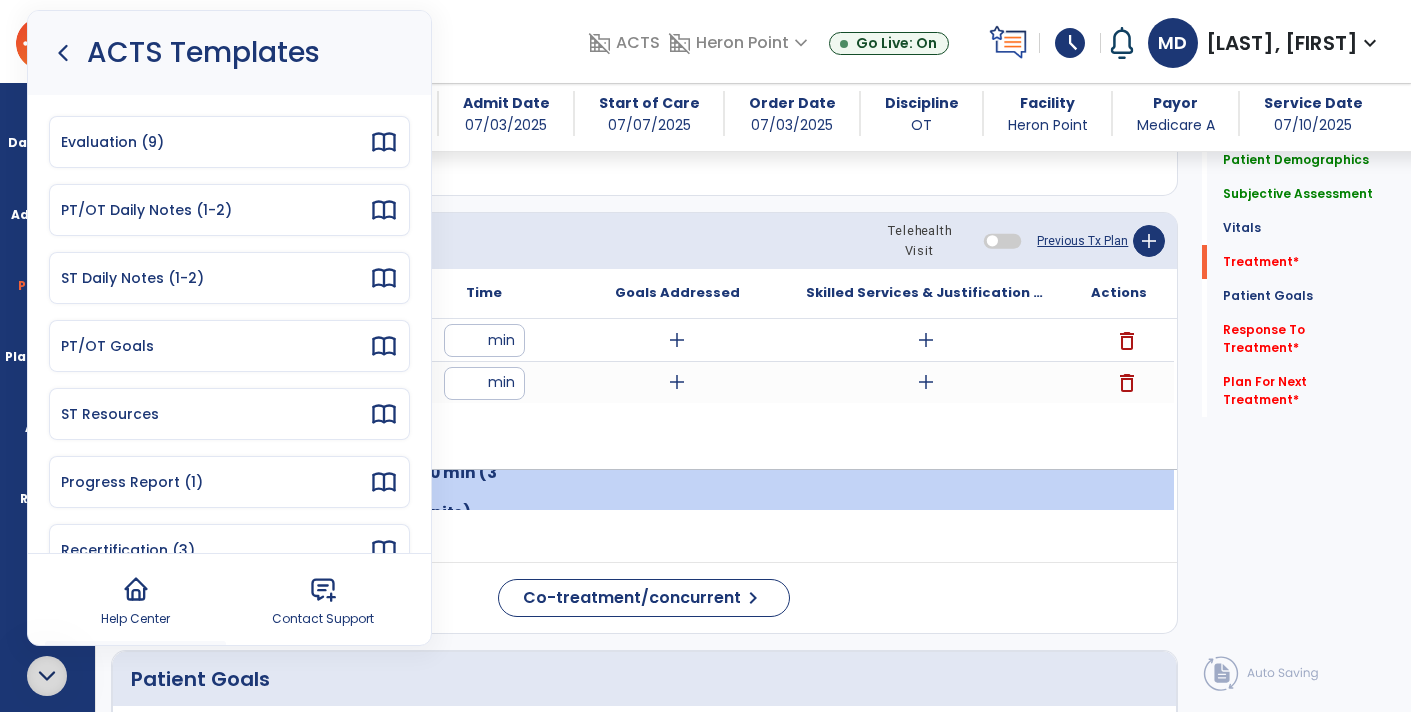click on "PT/OT Daily Notes (1-2)" at bounding box center [215, 210] 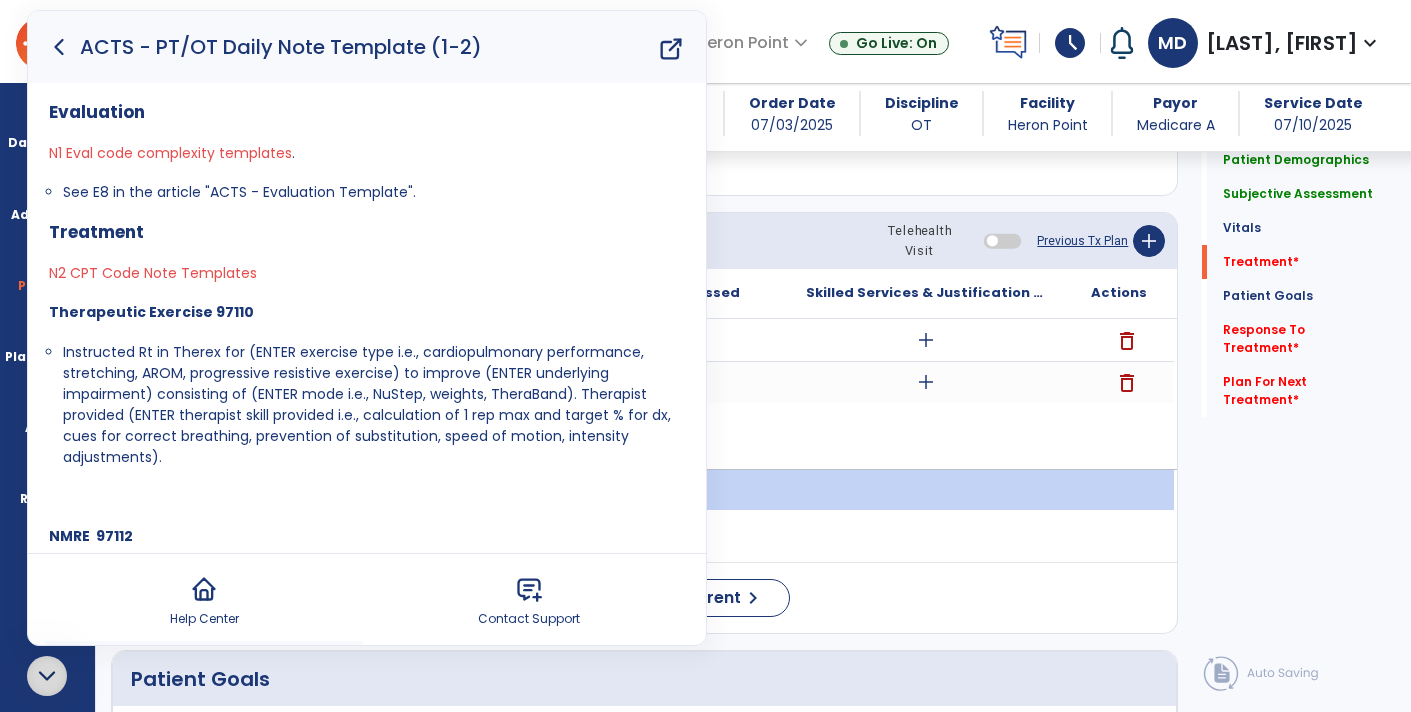click 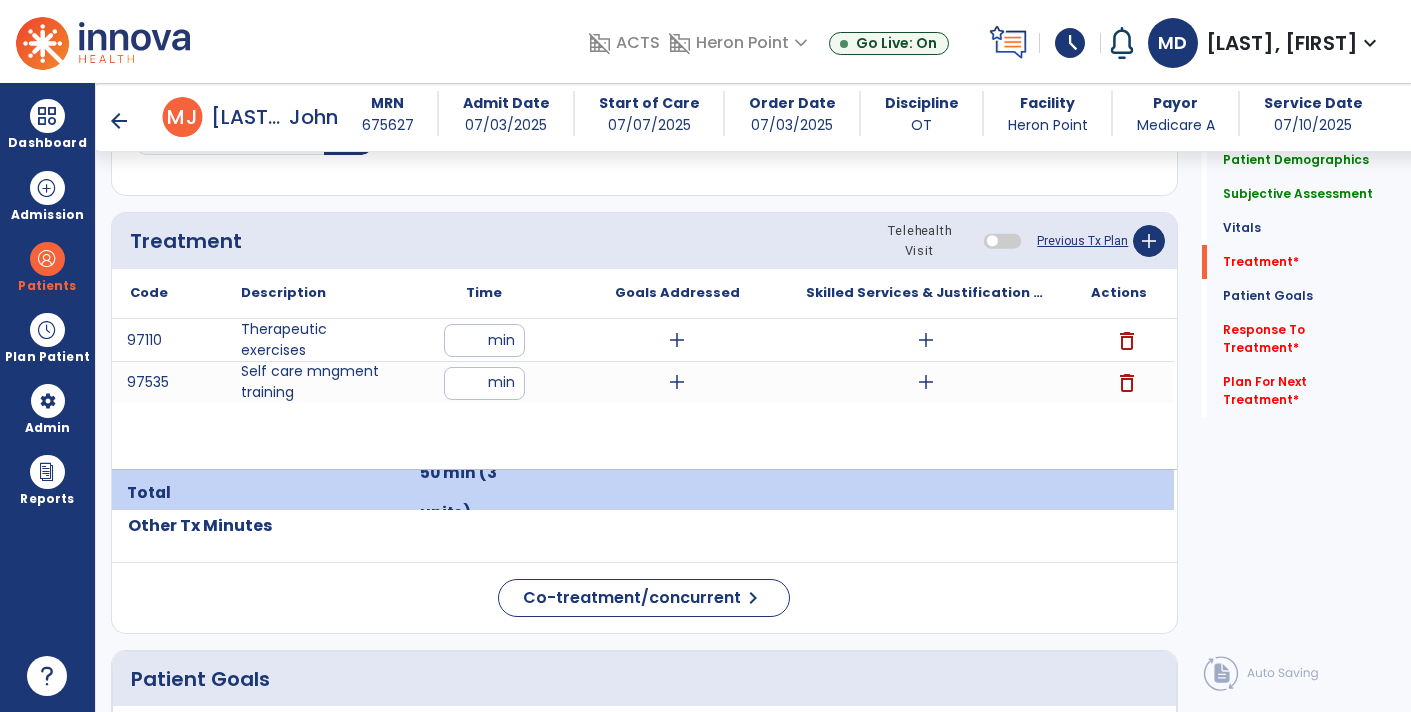 click on "add" at bounding box center [926, 340] 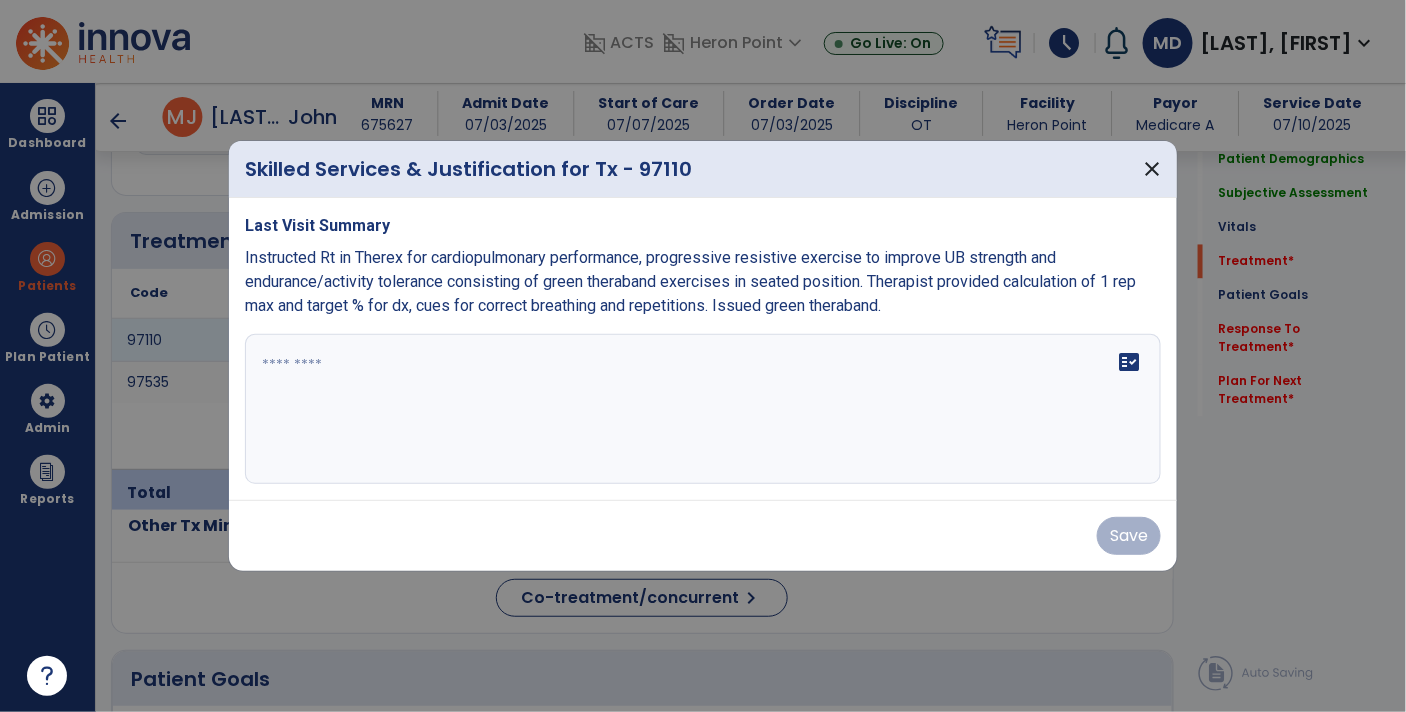 scroll, scrollTop: 1147, scrollLeft: 0, axis: vertical 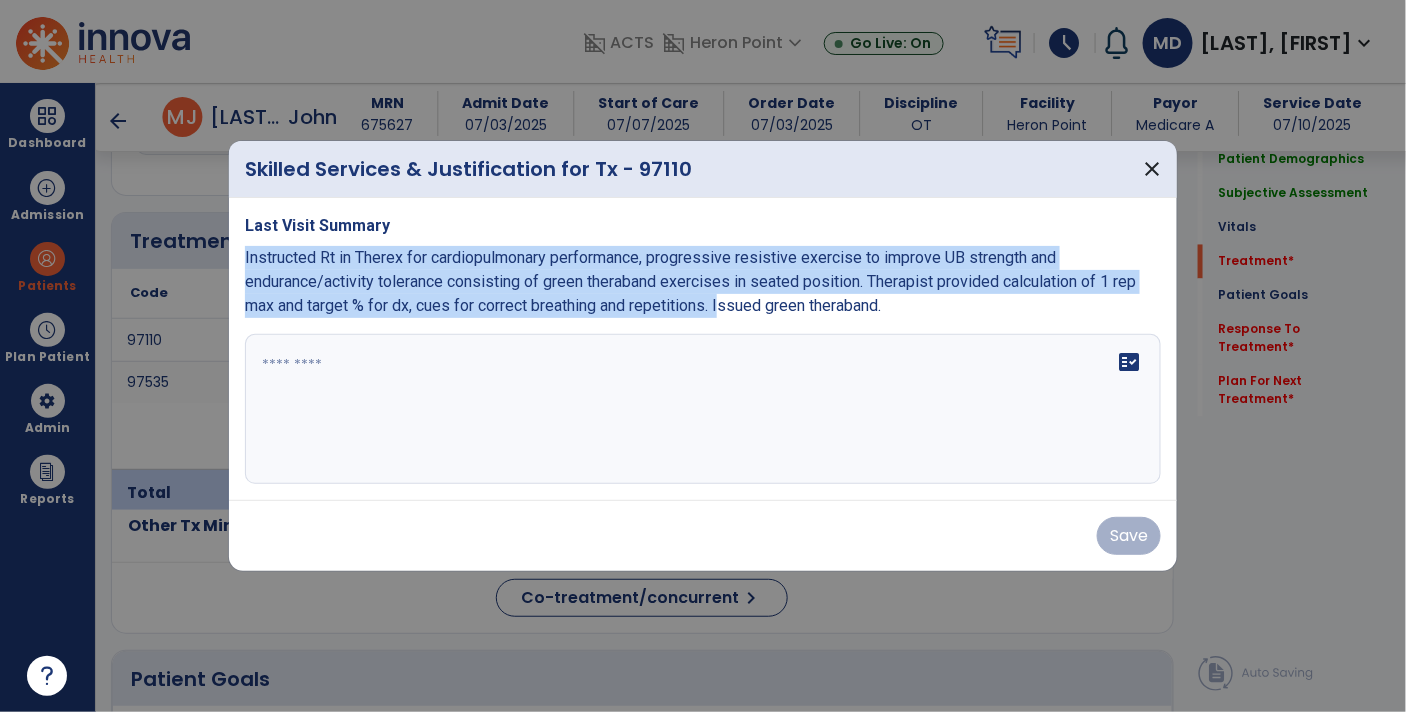 copy on "Instructed Rt in Therex for cardiopulmonary performance, progressive resistive exercise to improve UB strength and endurance/activity tolerance consisting of green theraband exercises in seated position. Therapist provided calculation of 1 rep max and target % for dx, cues for correct breathing and repetitions.  I" 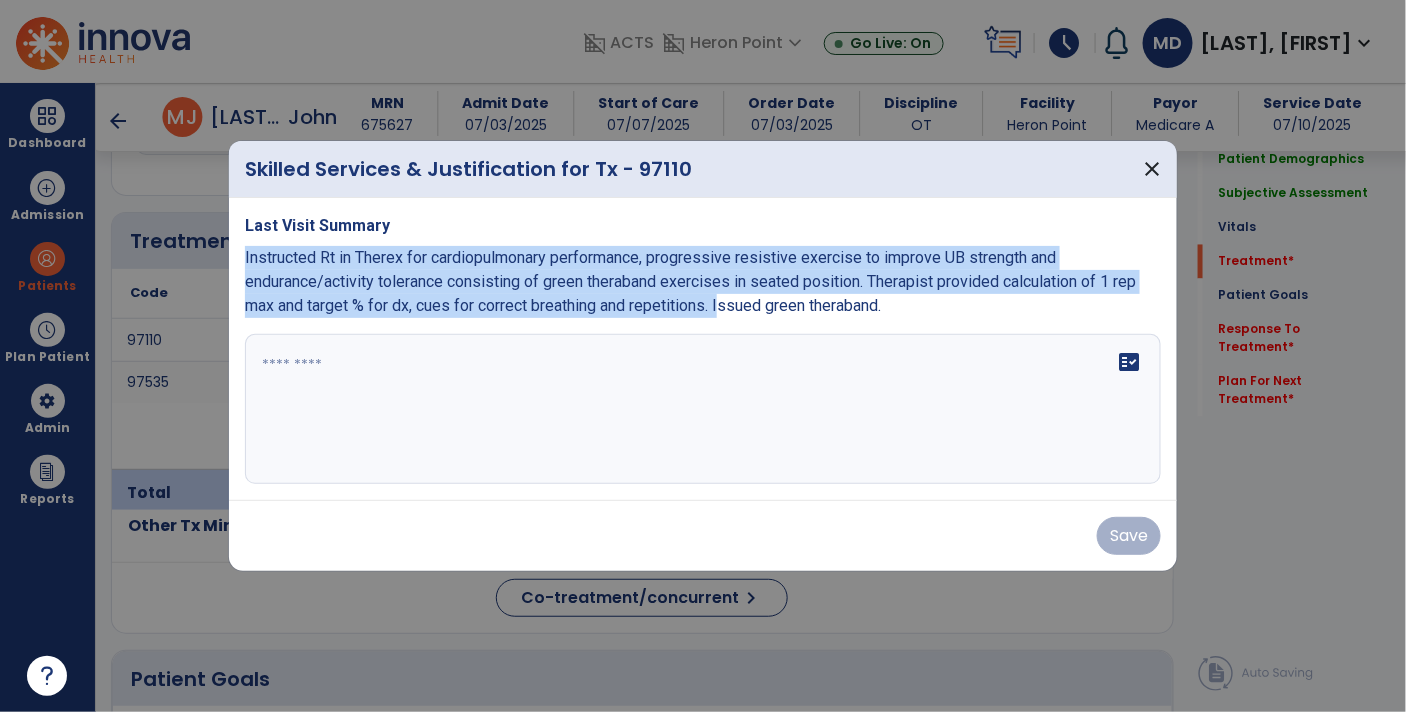click at bounding box center (703, 409) 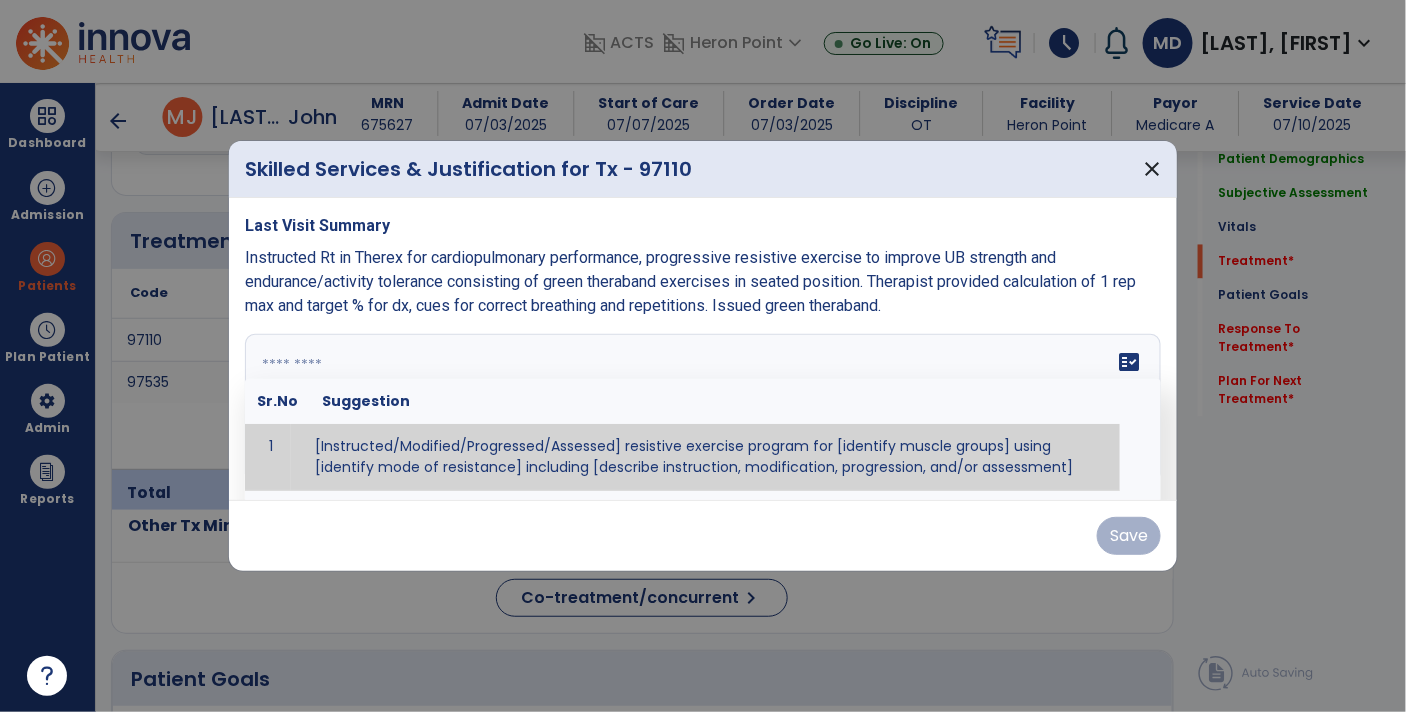 click at bounding box center (701, 409) 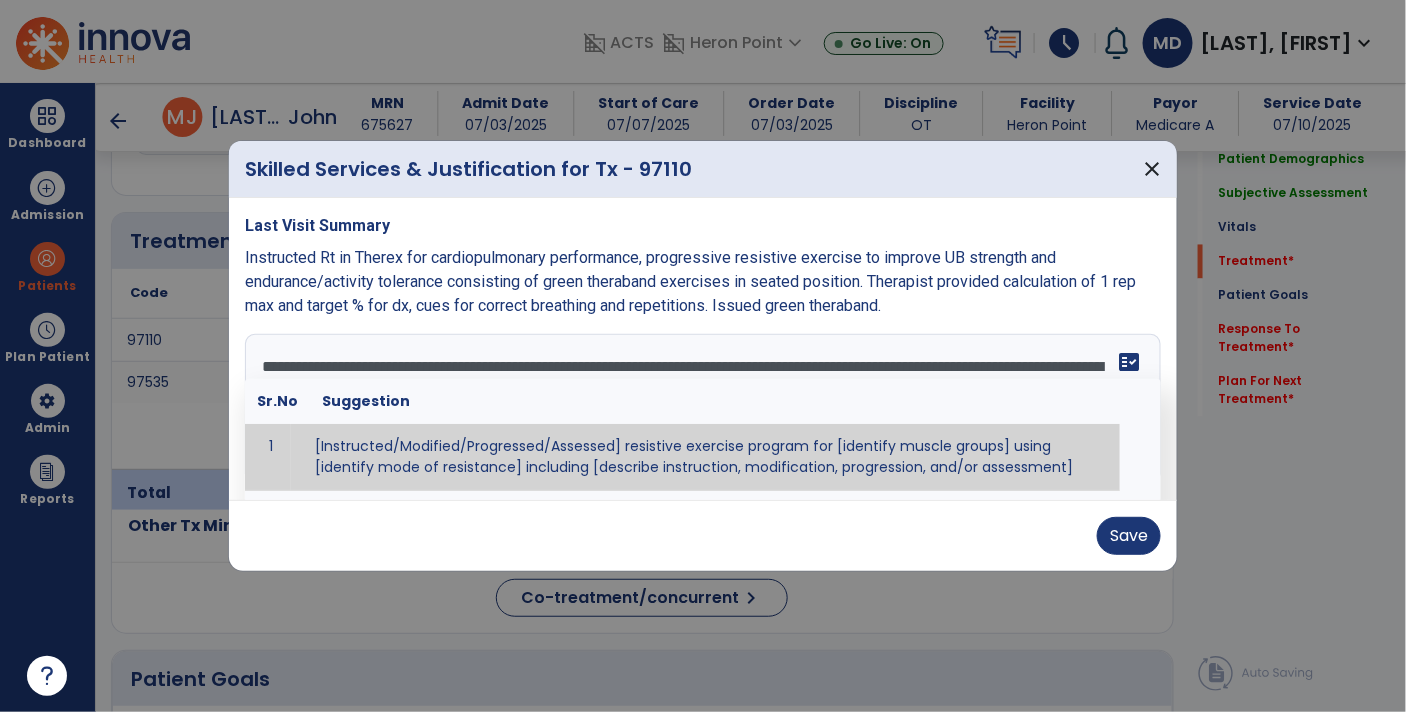 click on "**********" at bounding box center [701, 409] 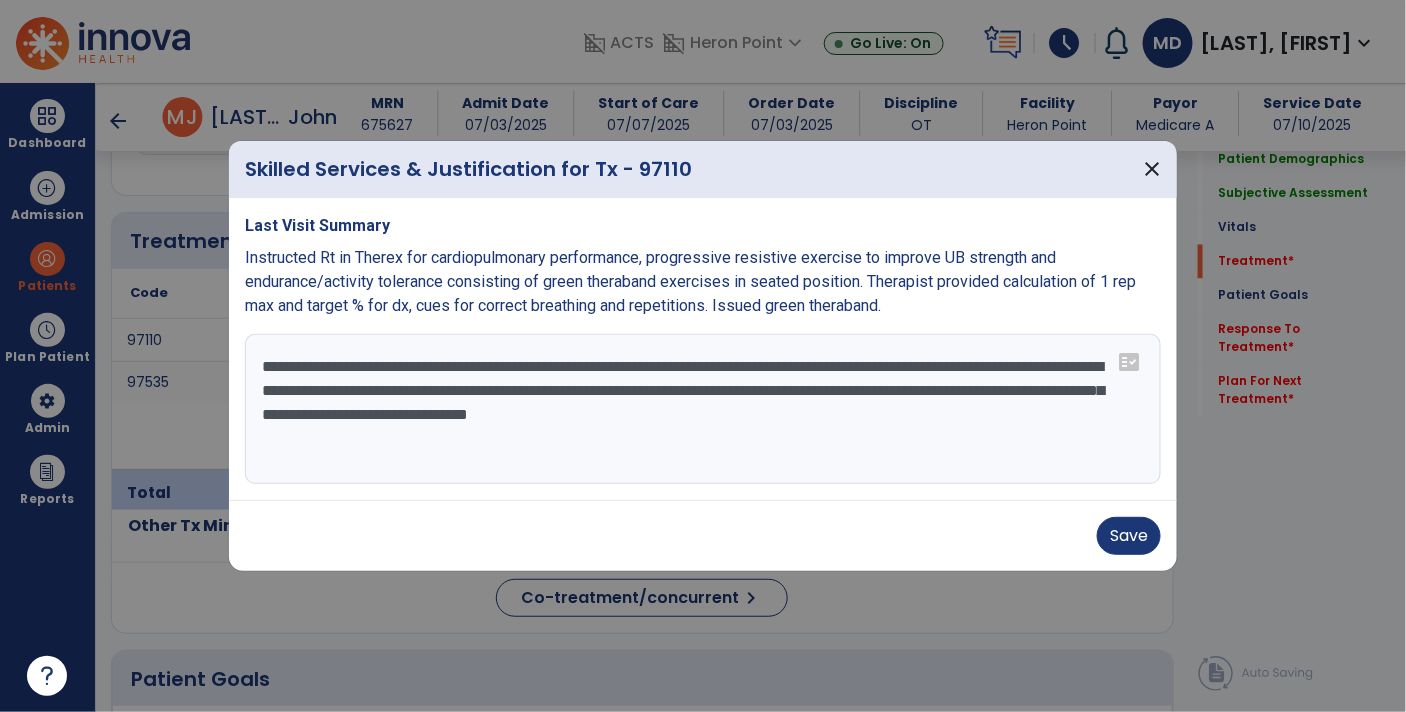 click on "**********" at bounding box center (703, 409) 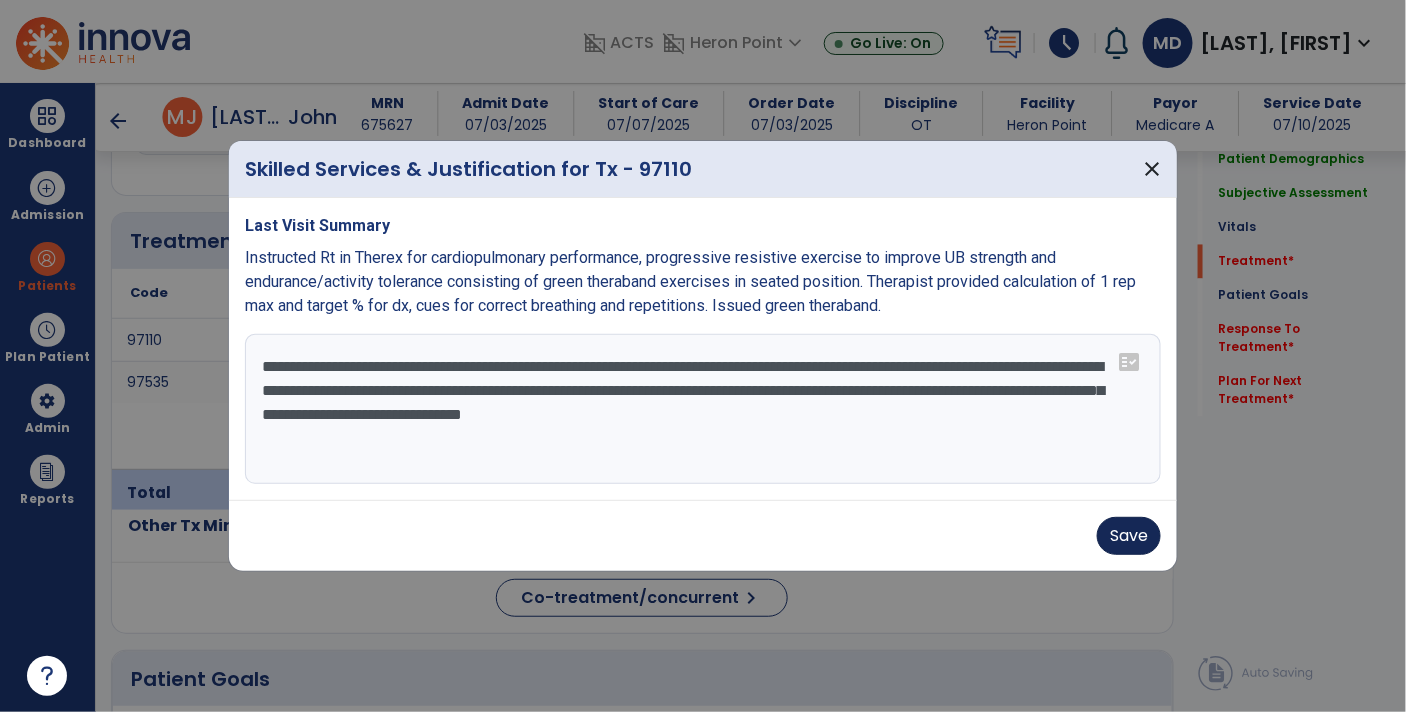 type on "**********" 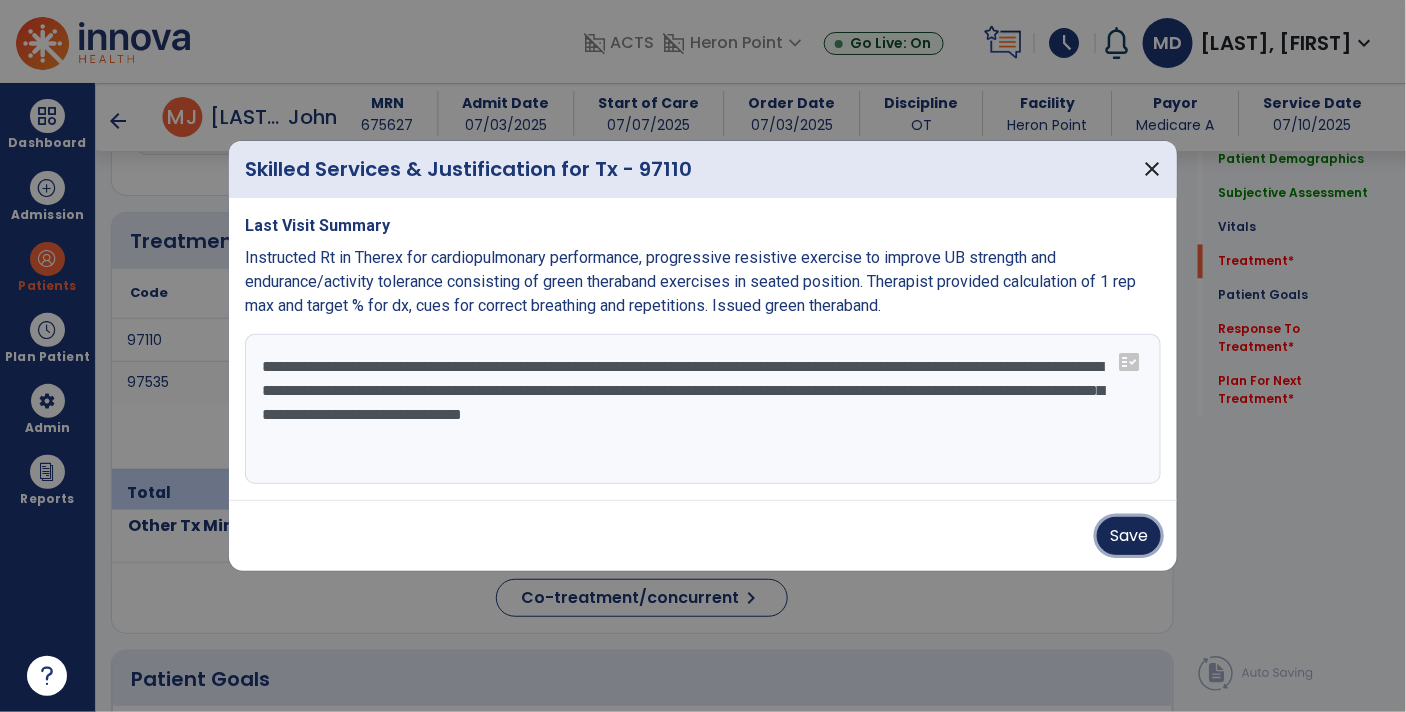 click on "Save" at bounding box center [1129, 536] 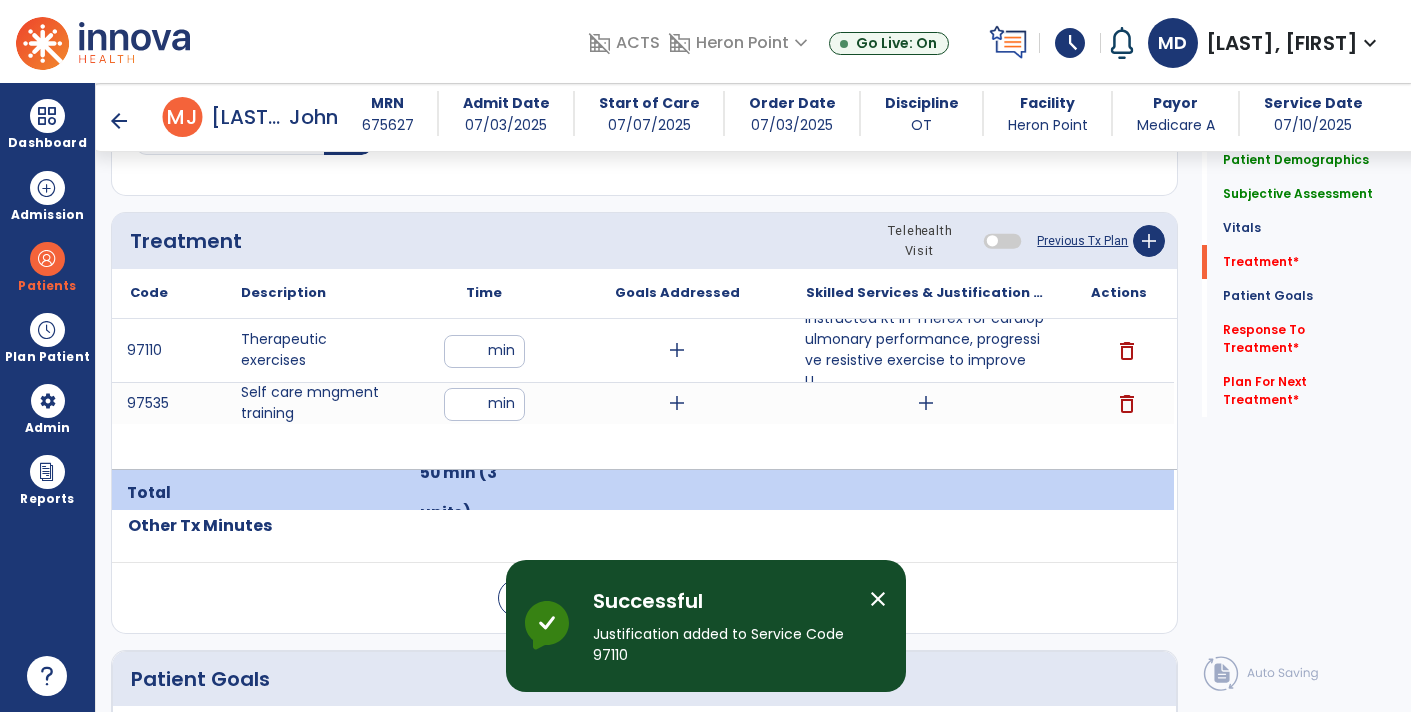 click on "add" at bounding box center [926, 403] 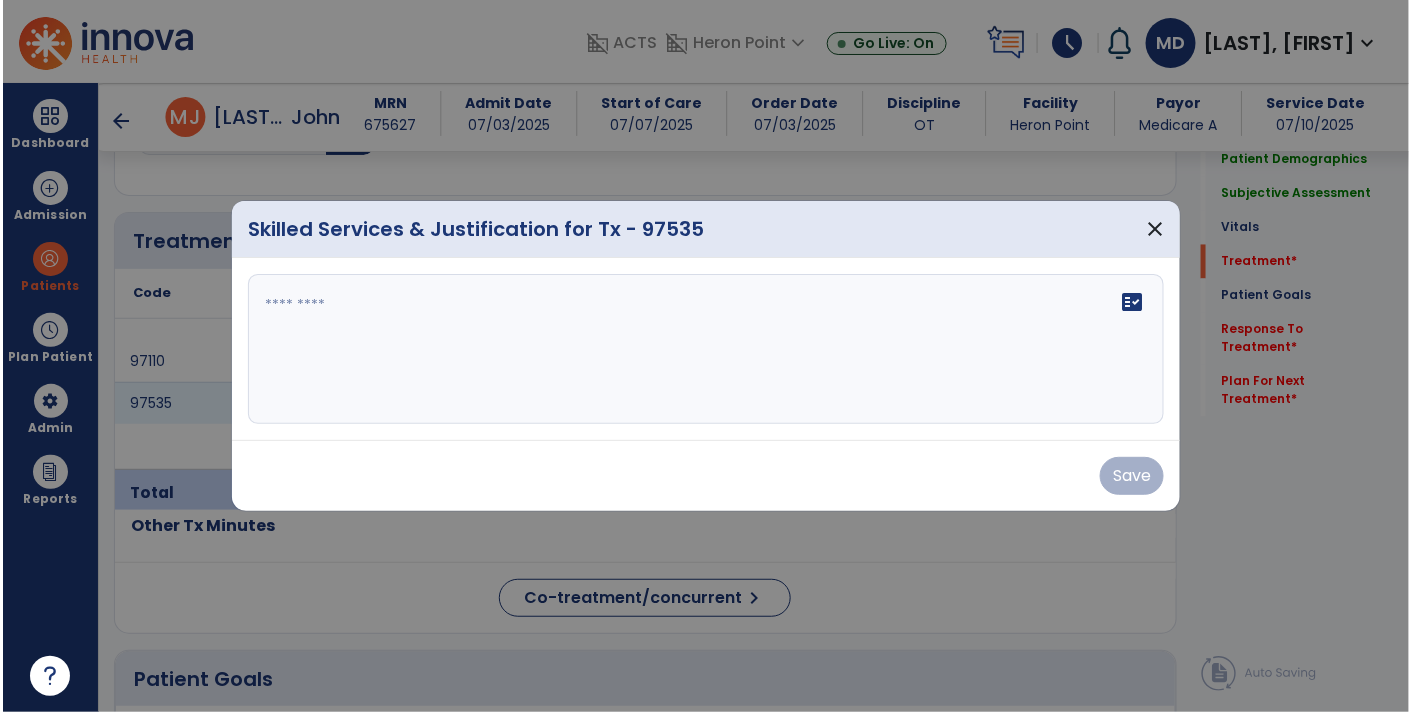 scroll, scrollTop: 1147, scrollLeft: 0, axis: vertical 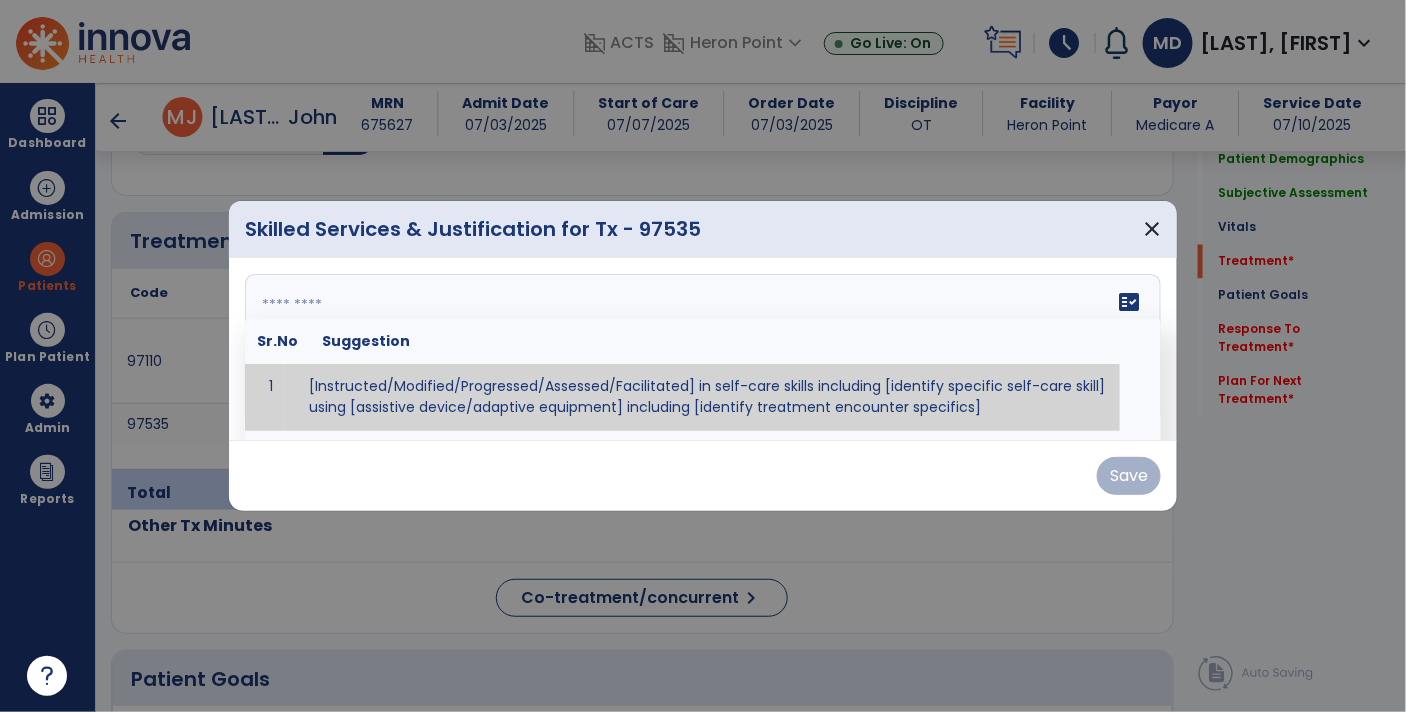 paste on "**********" 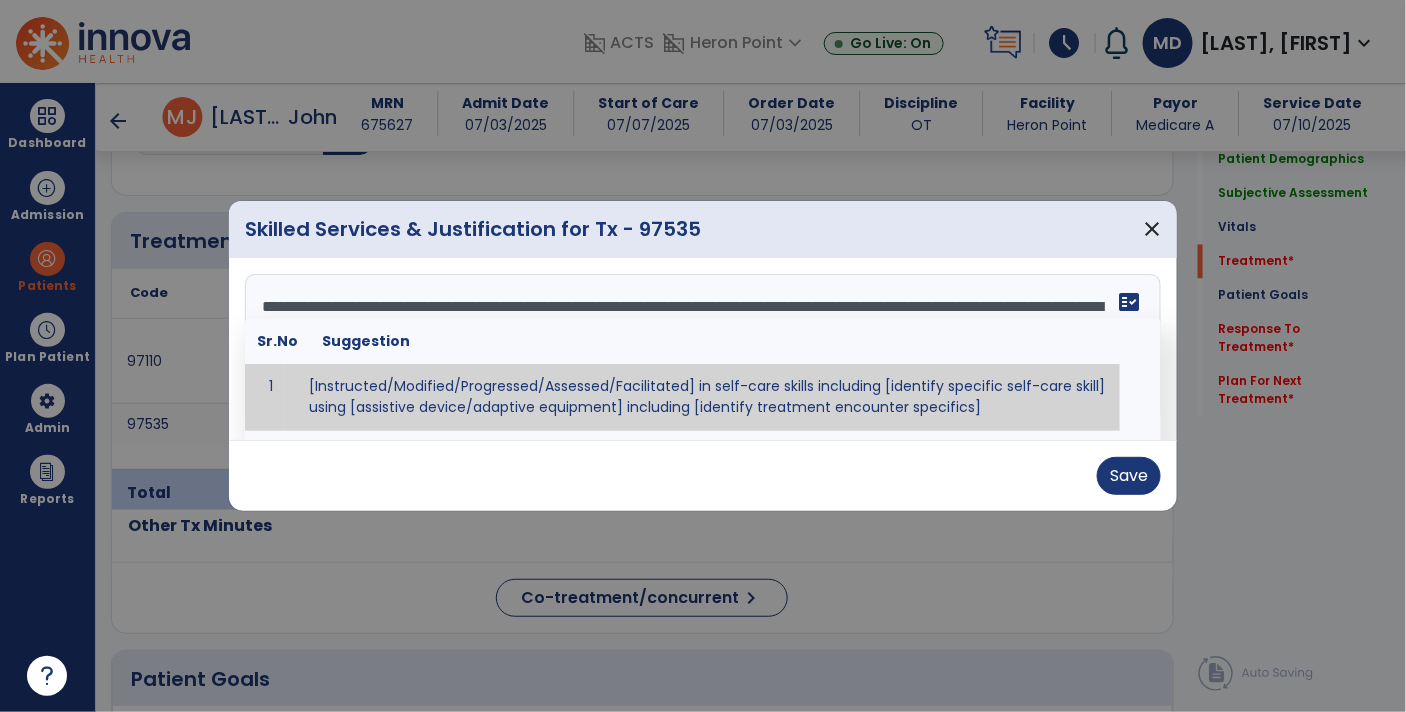 click on "fact_check" at bounding box center [1129, 302] 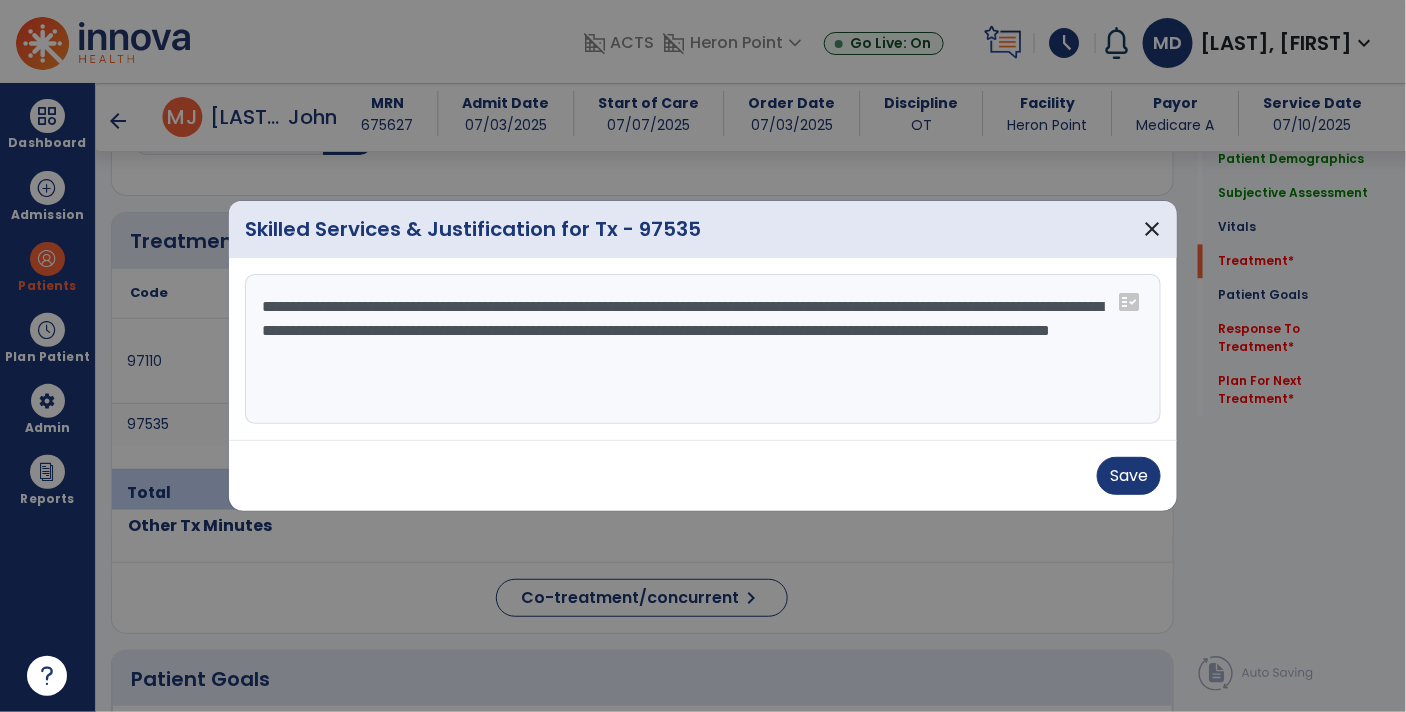 click on "**********" at bounding box center [703, 349] 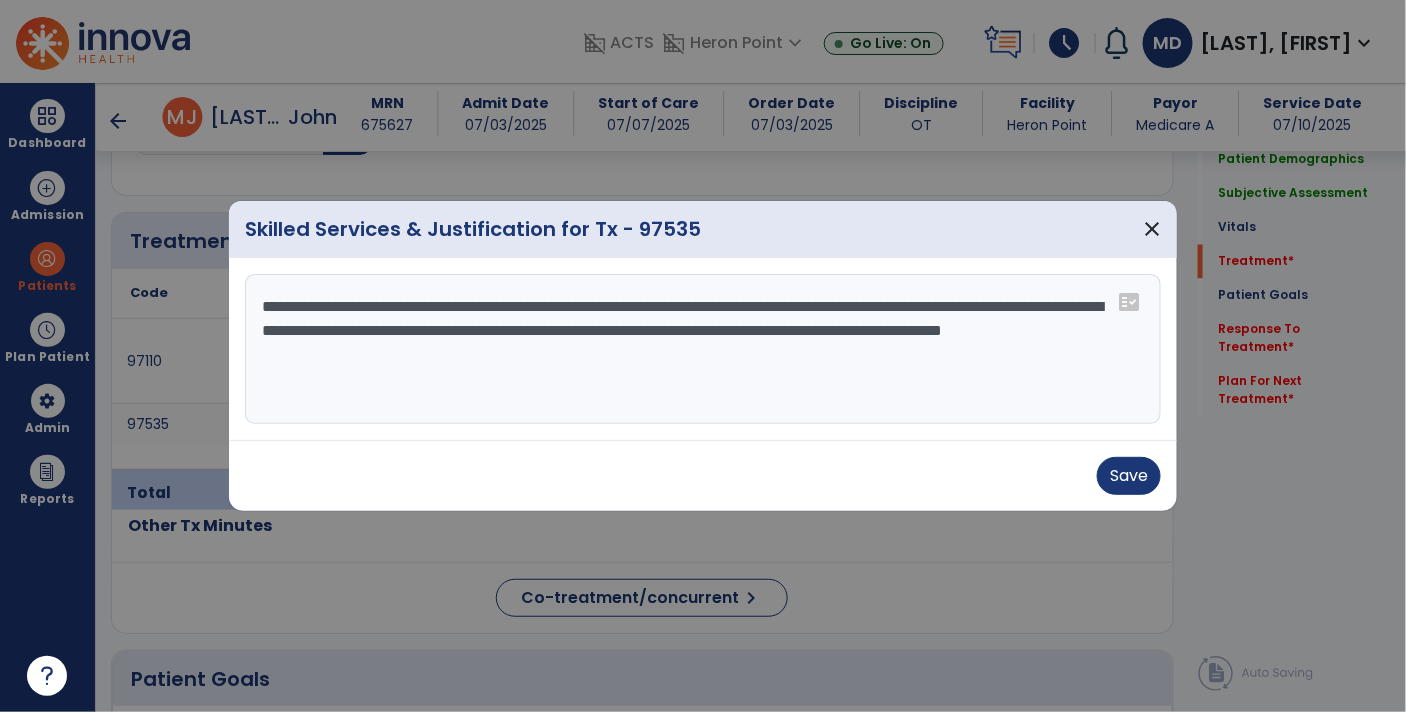click on "**********" at bounding box center (703, 349) 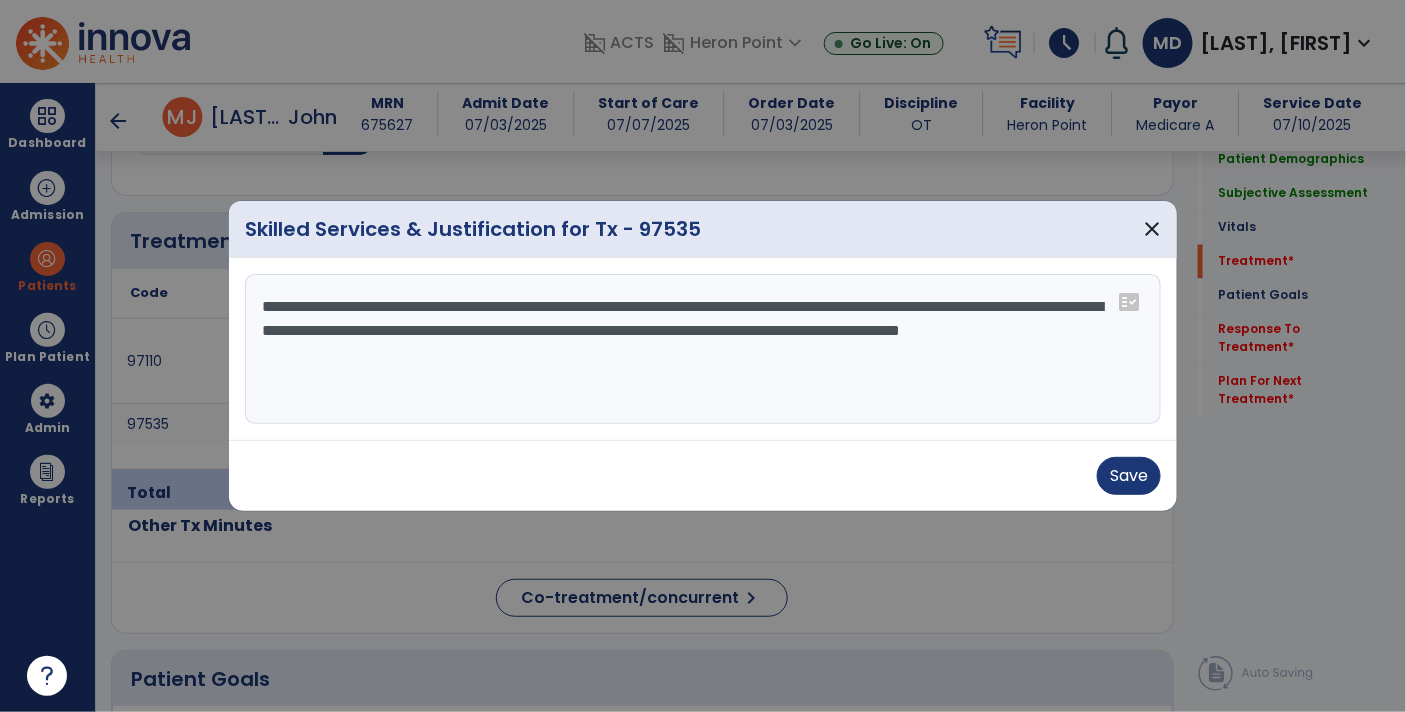 click on "**********" at bounding box center [703, 349] 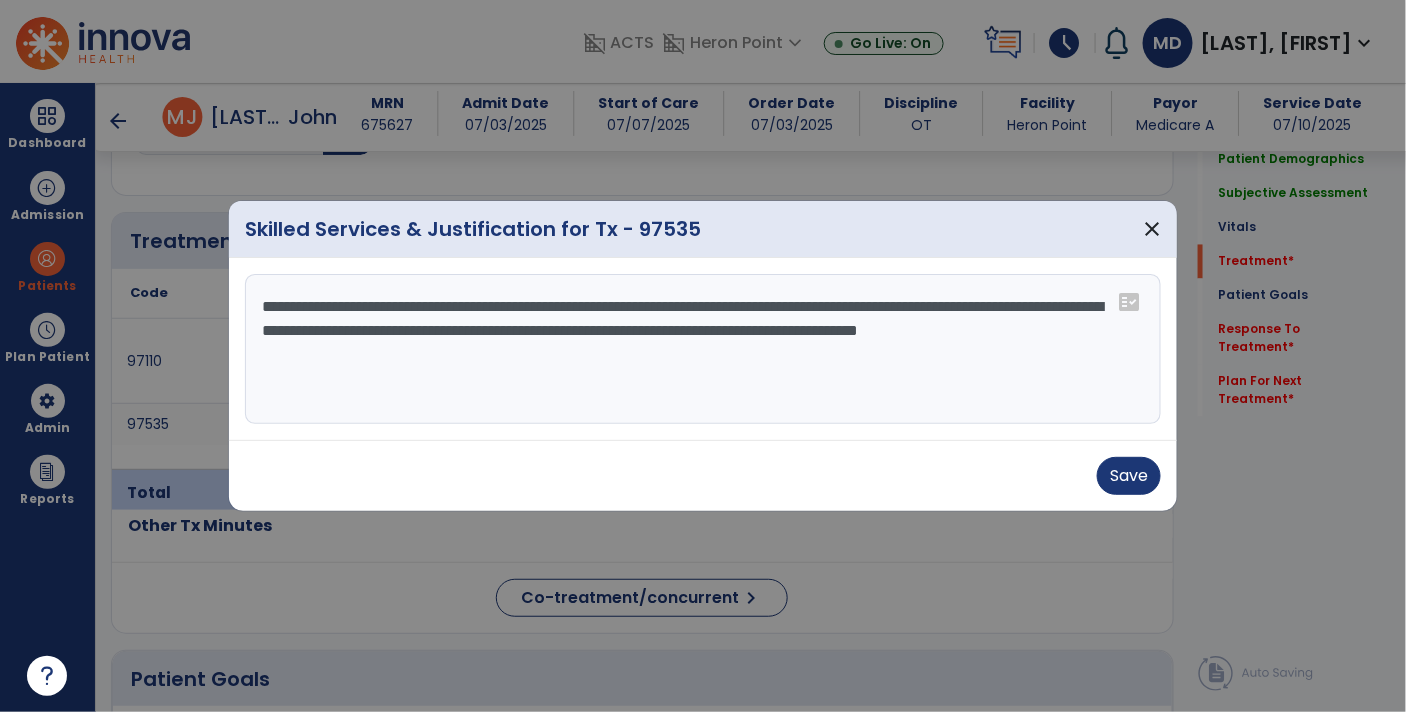click on "**********" at bounding box center (703, 349) 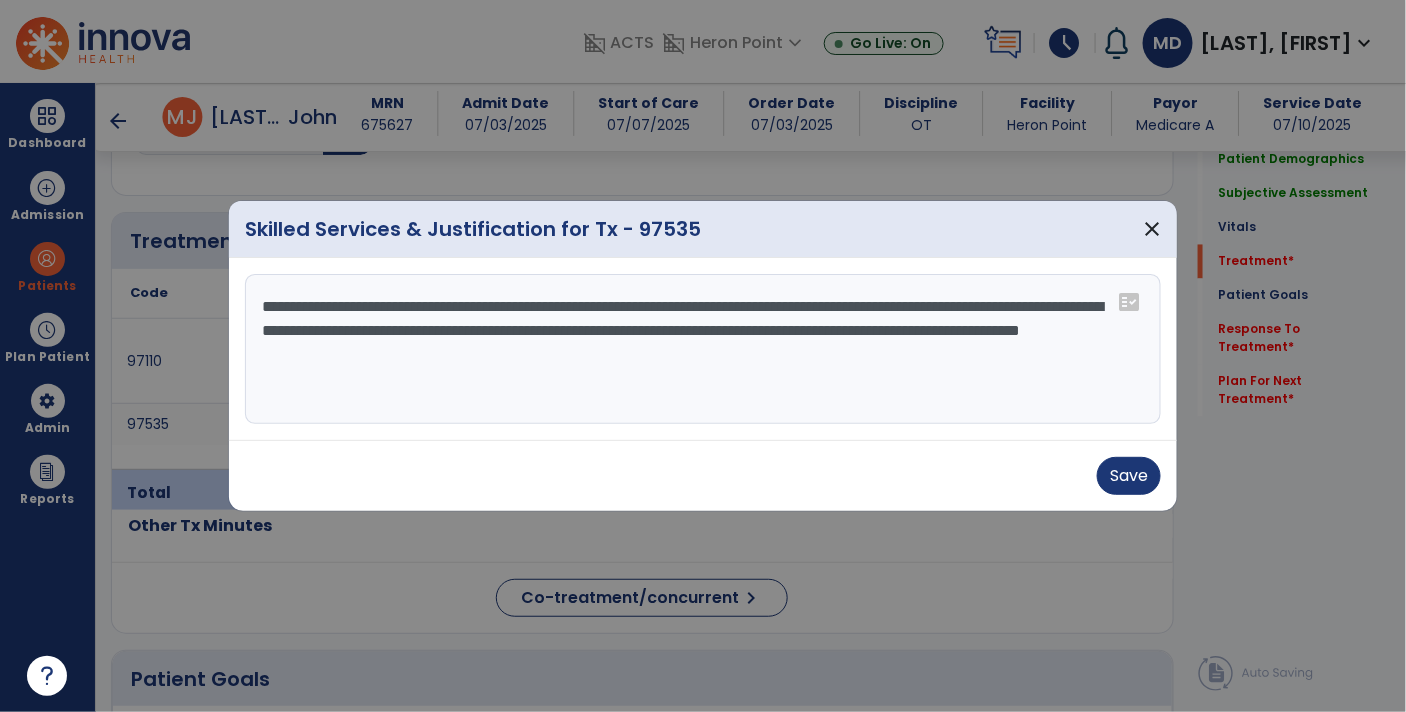click on "**********" at bounding box center [703, 349] 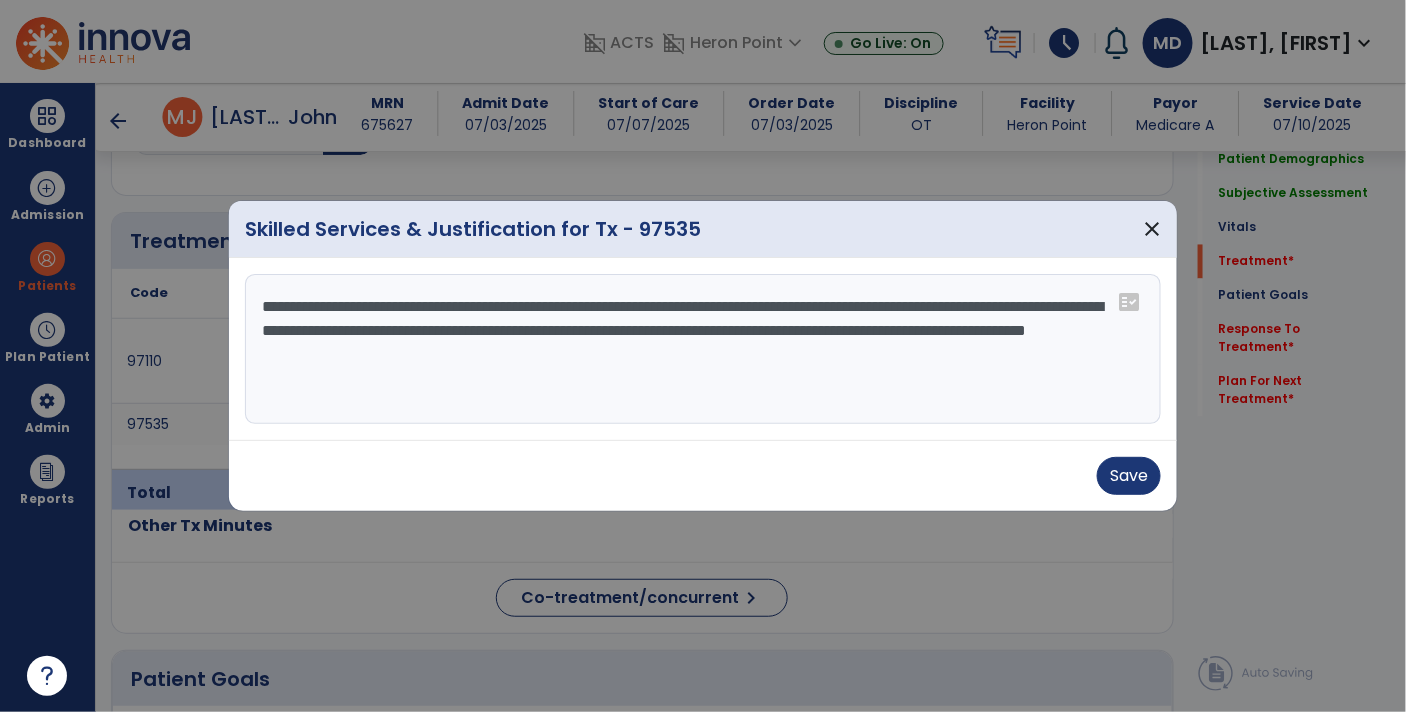 click on "**********" at bounding box center [703, 349] 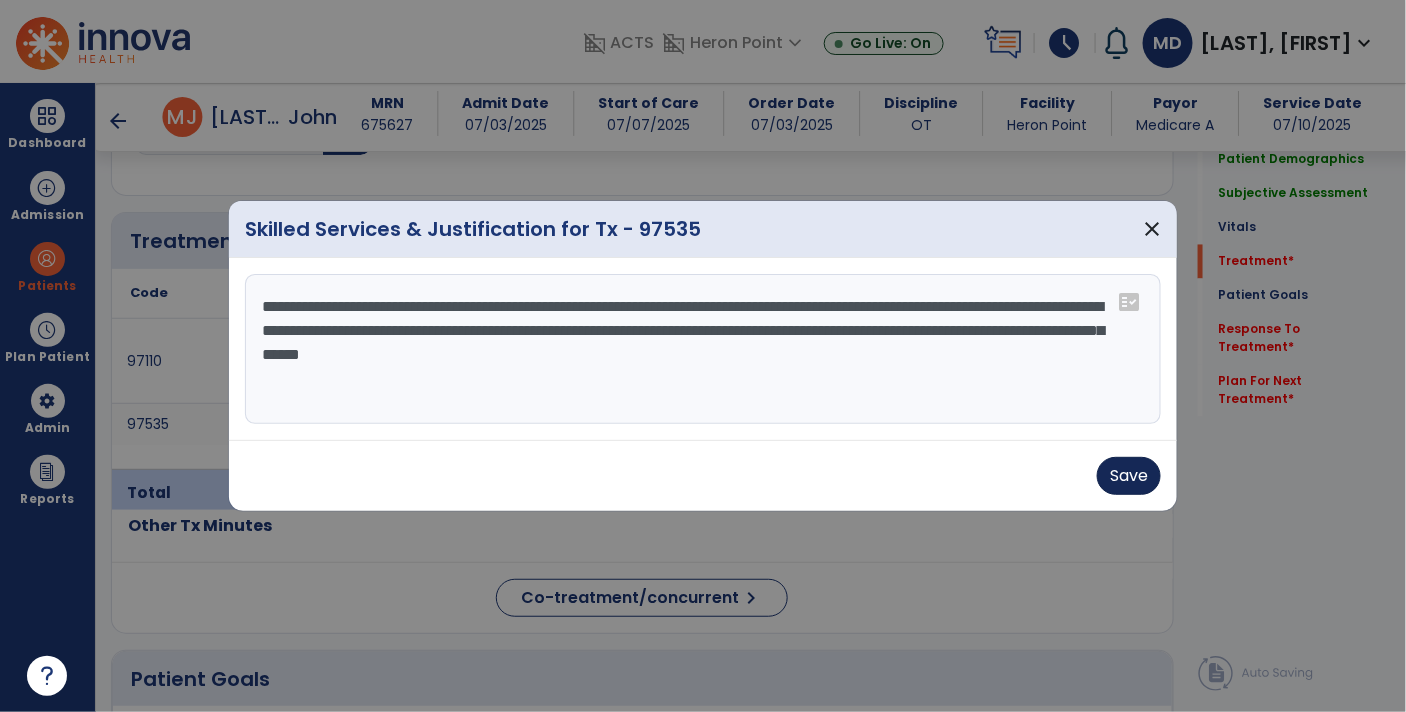 type on "**********" 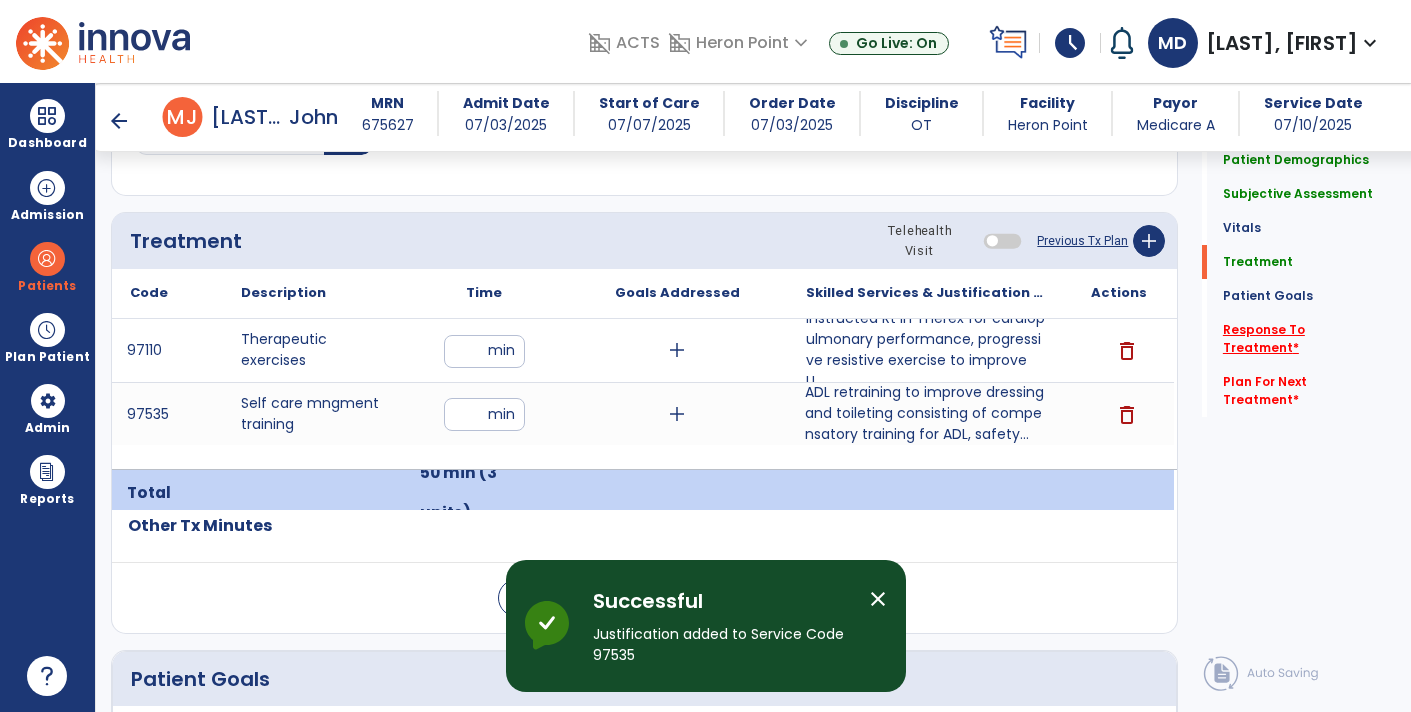 click on "Response To Treatment   *" 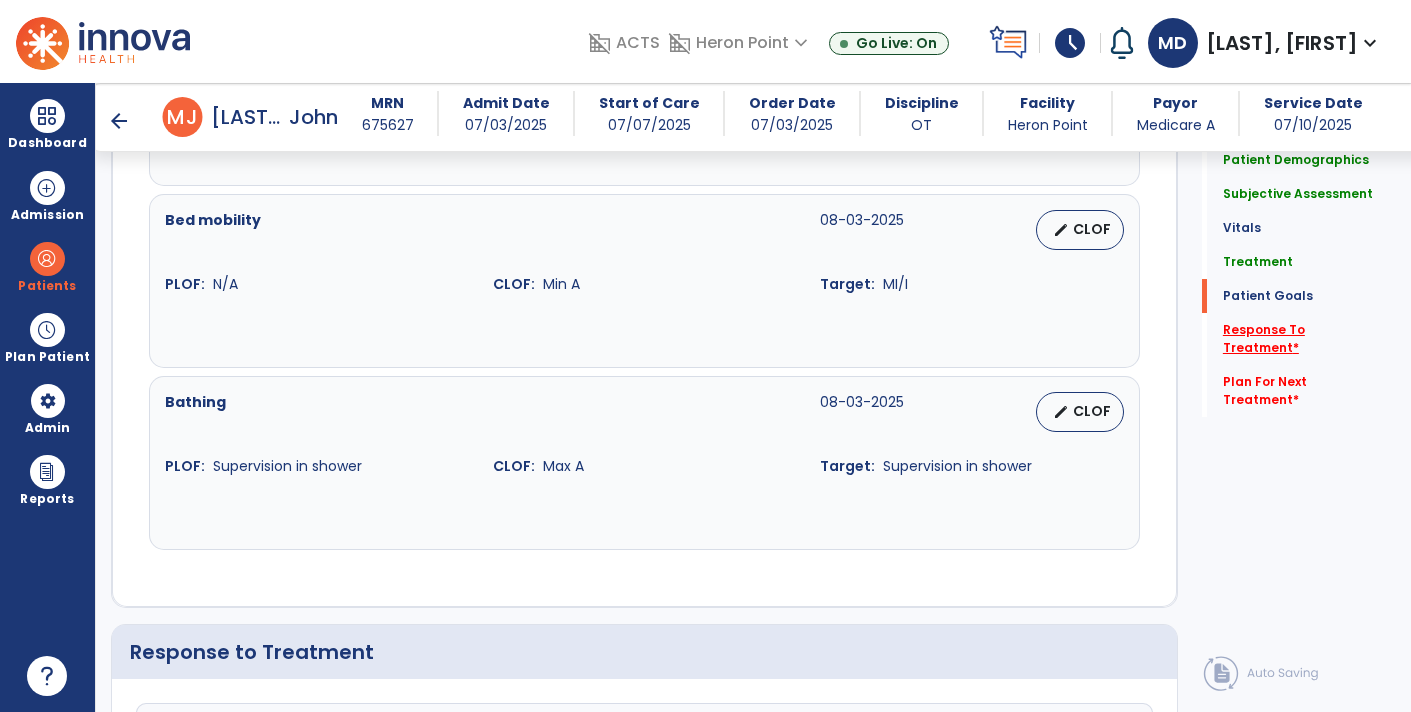 scroll, scrollTop: 2629, scrollLeft: 0, axis: vertical 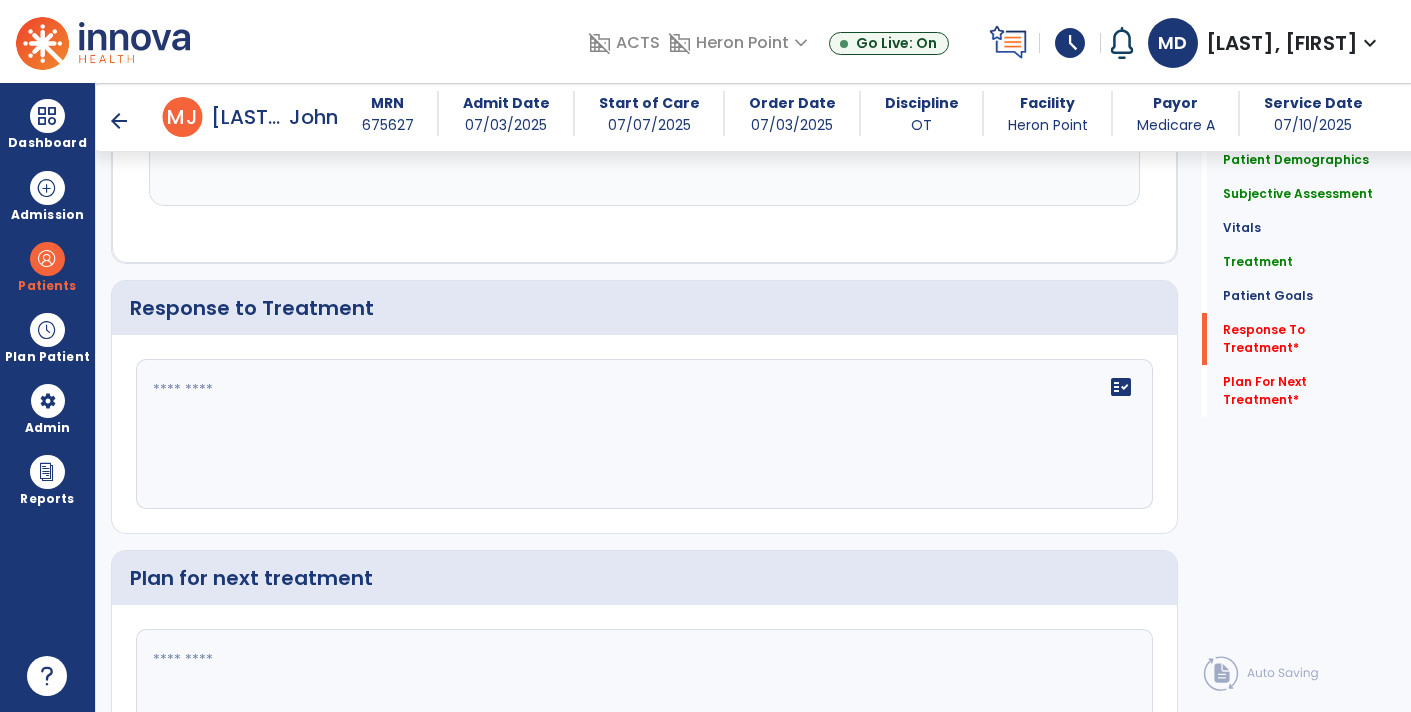 click on "fact_check" 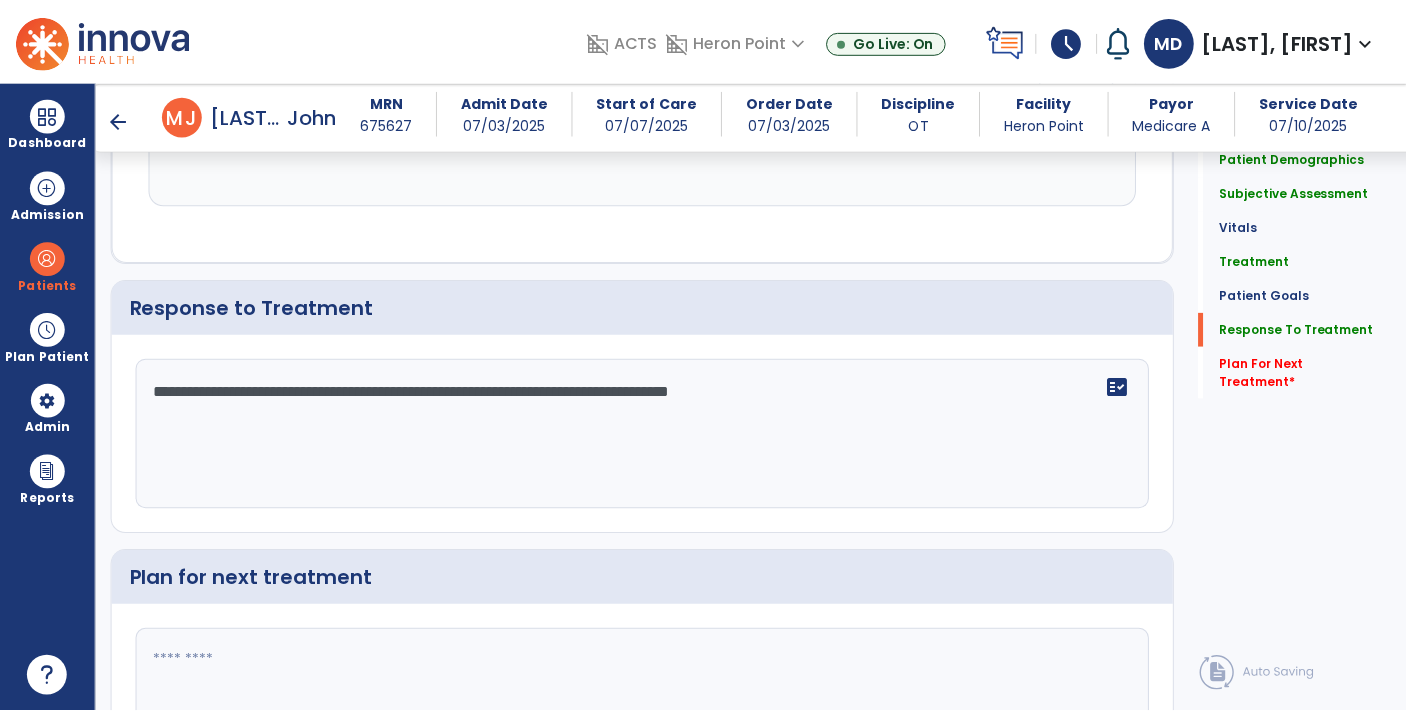 scroll, scrollTop: 2775, scrollLeft: 0, axis: vertical 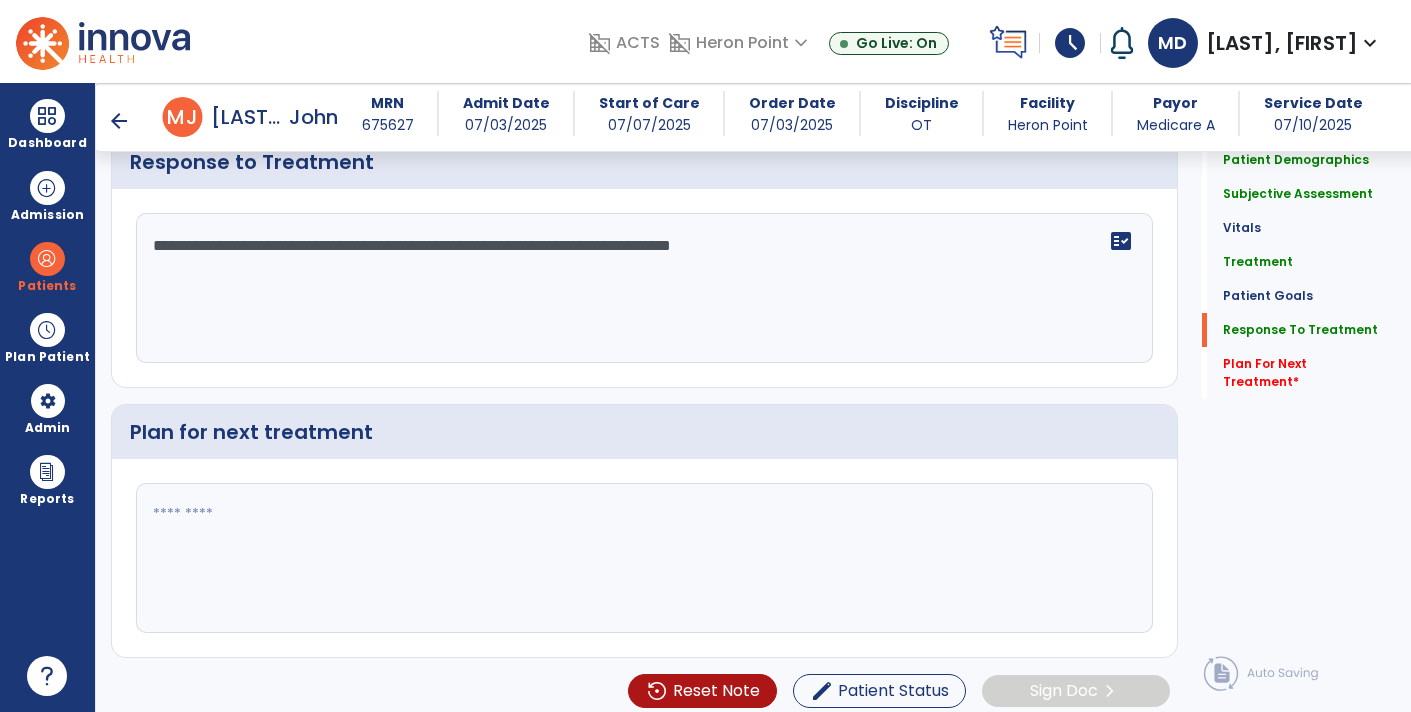 type on "**********" 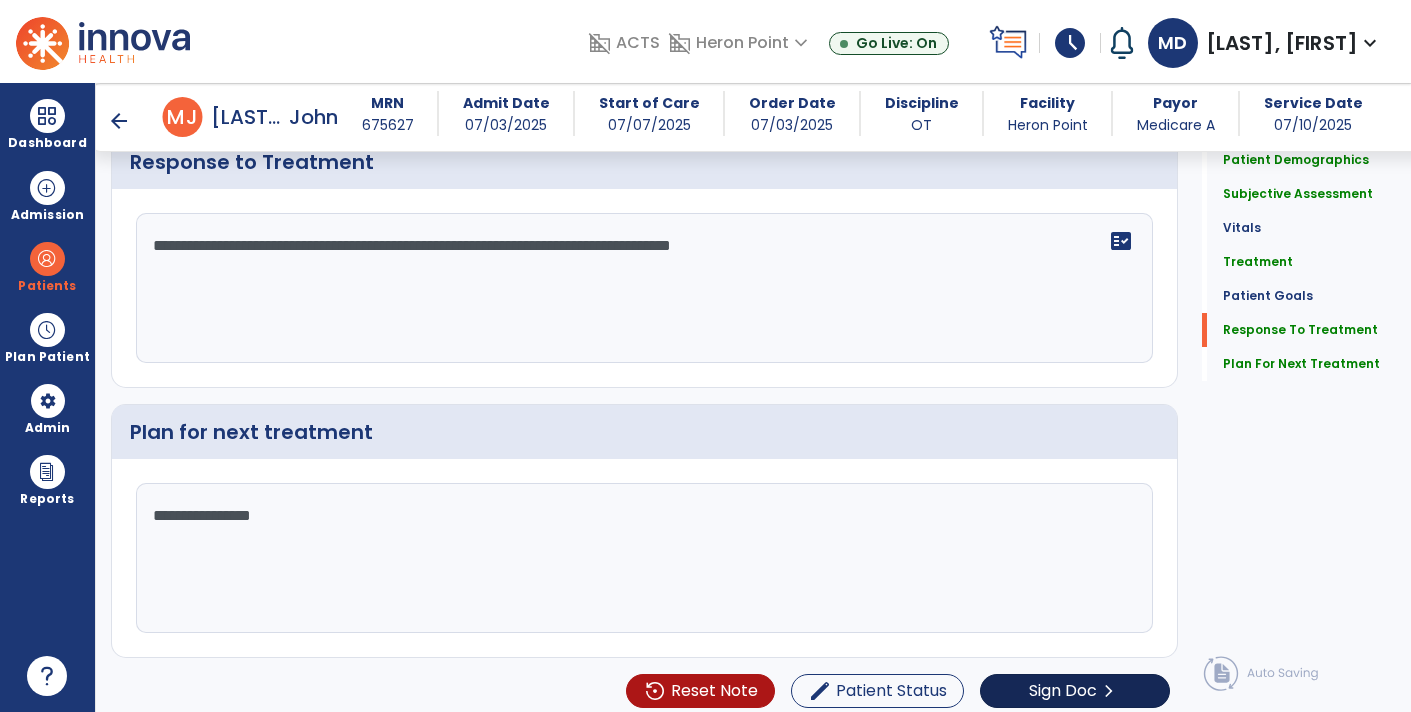 type on "**********" 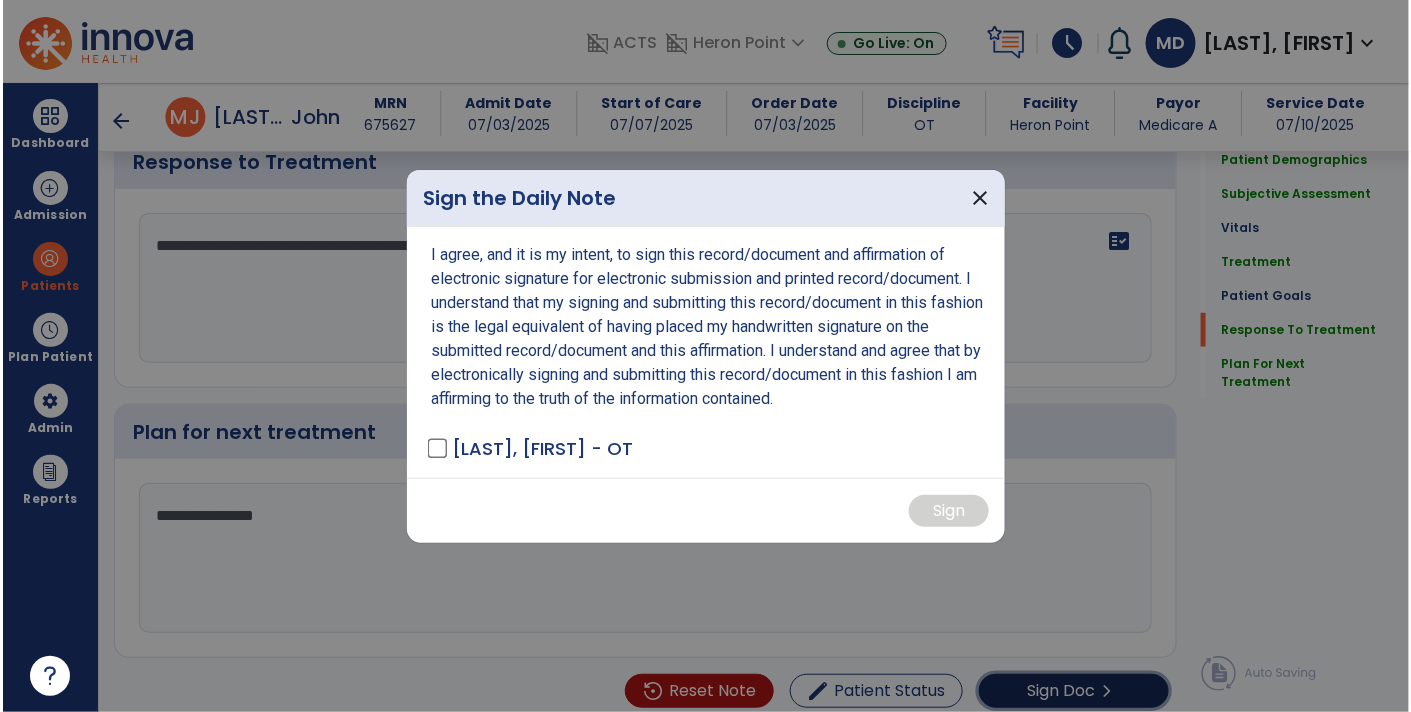 scroll, scrollTop: 2775, scrollLeft: 0, axis: vertical 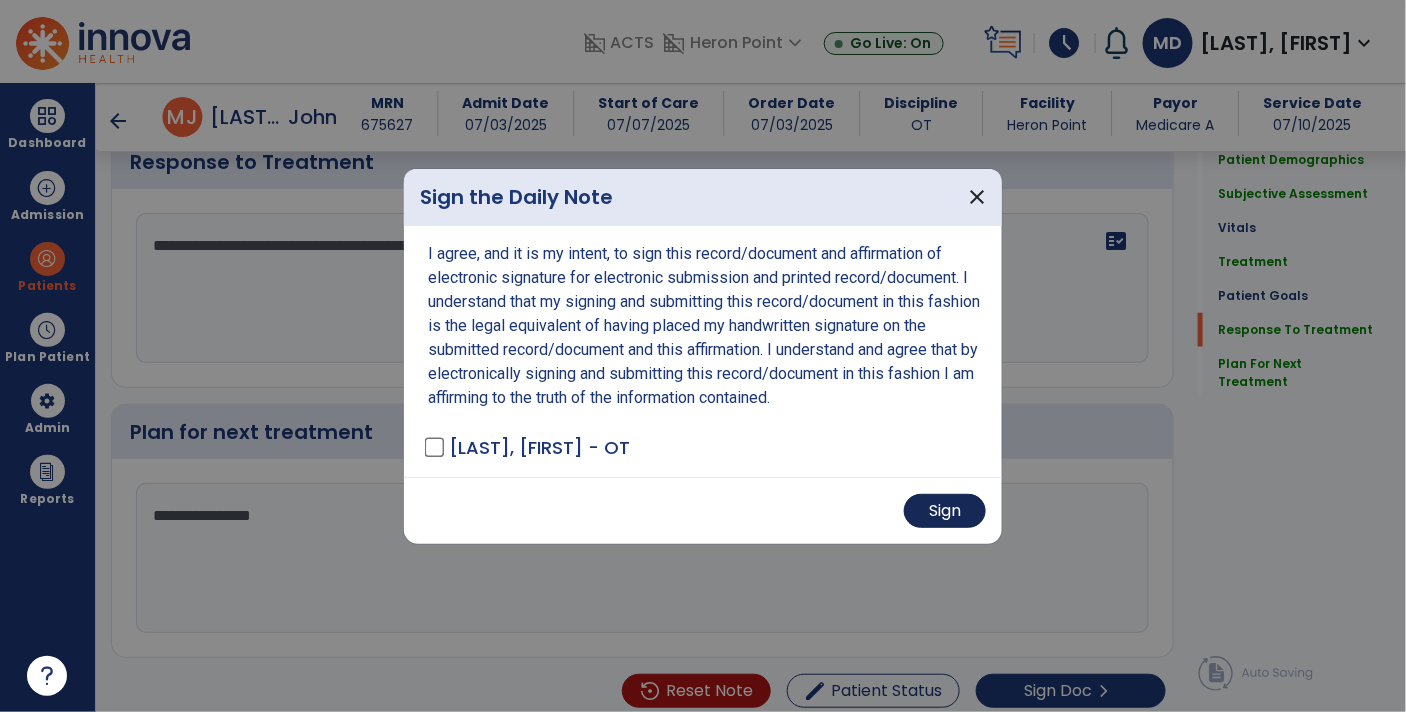 click on "Sign" at bounding box center (945, 511) 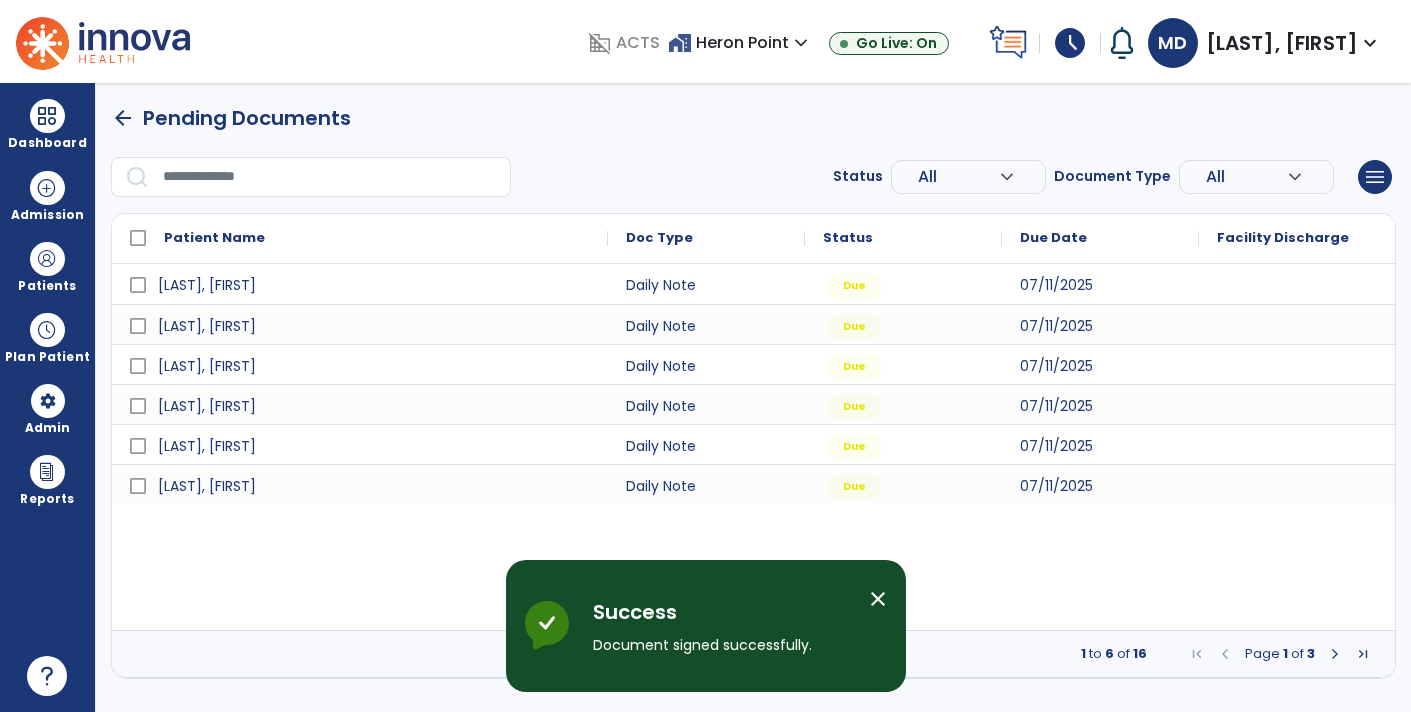scroll, scrollTop: 0, scrollLeft: 0, axis: both 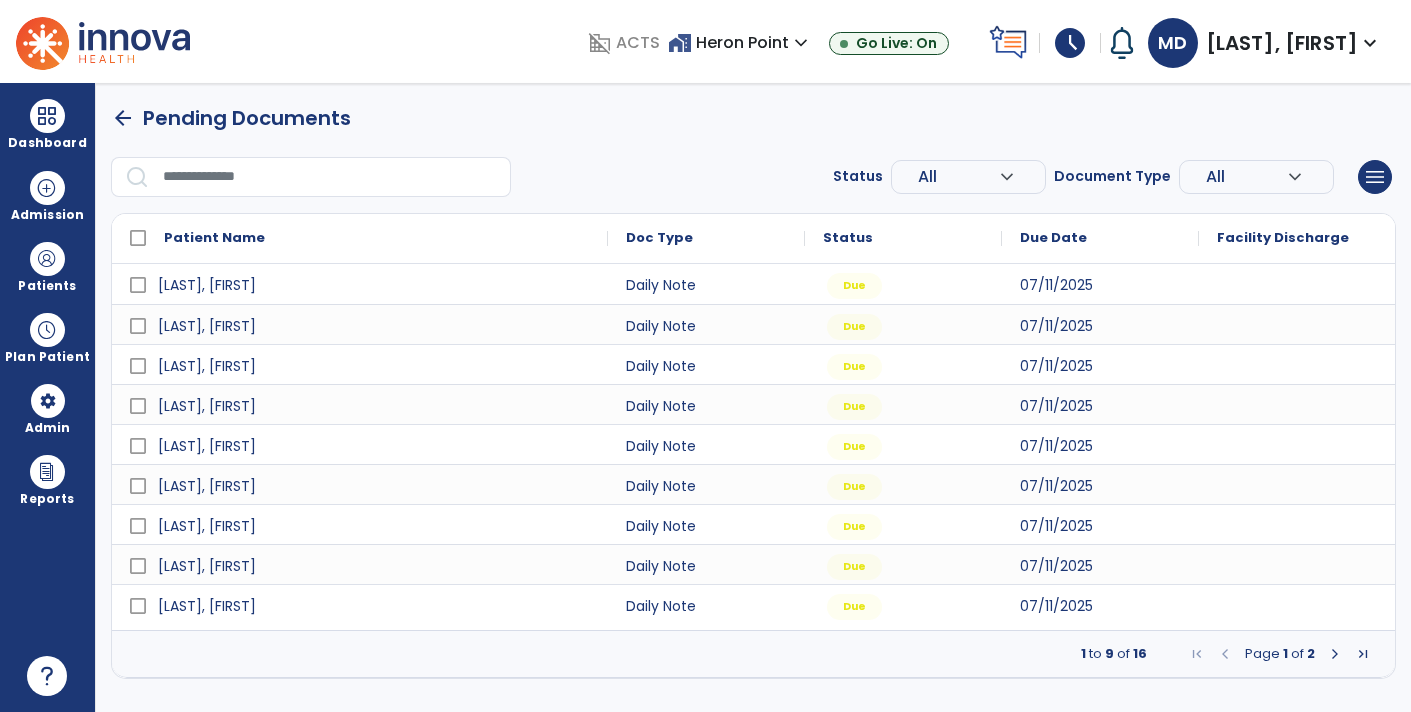click at bounding box center (1335, 654) 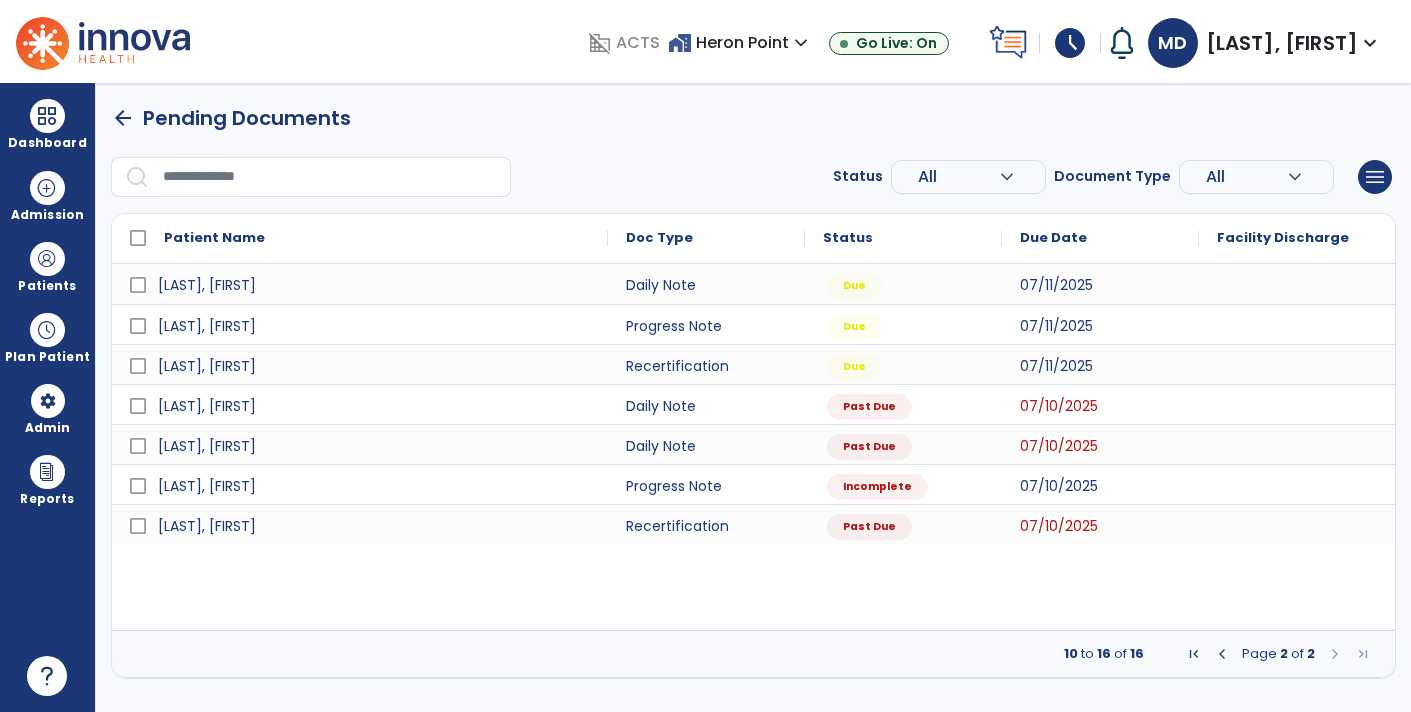 click at bounding box center [1335, 654] 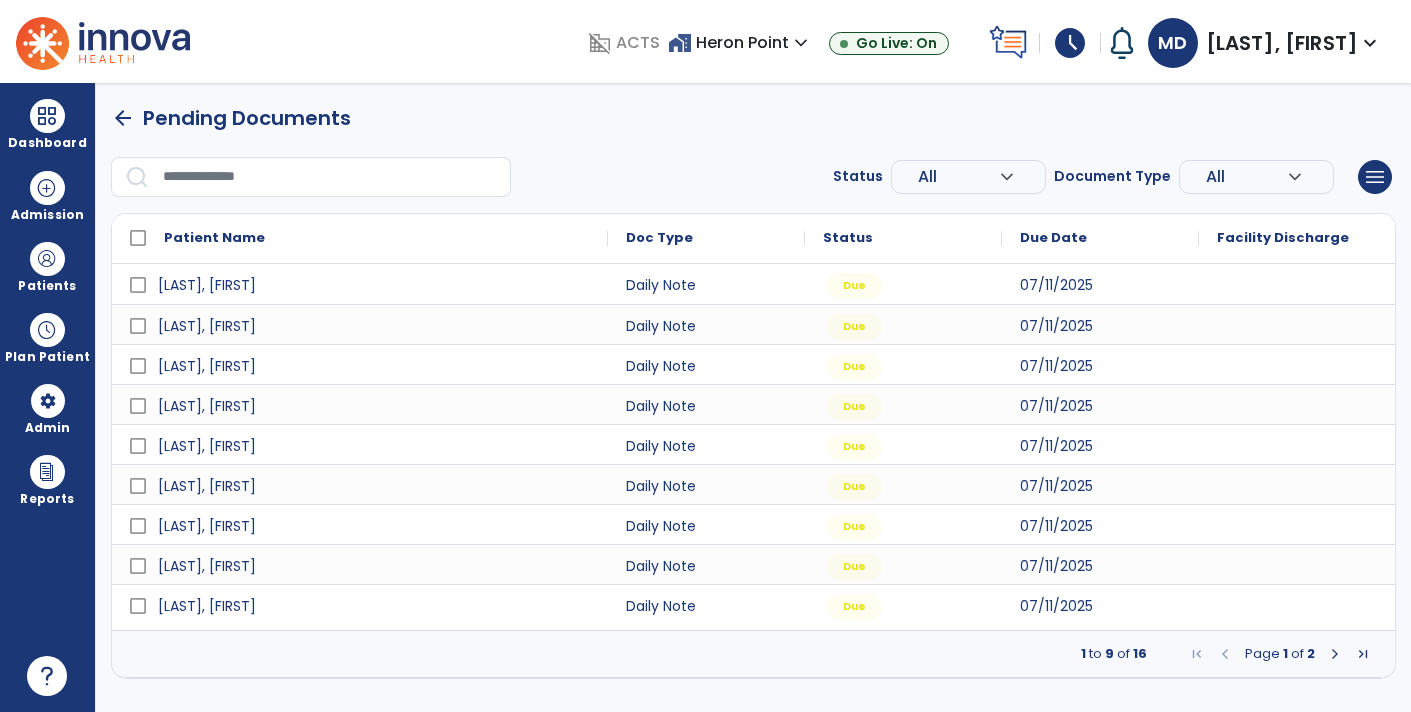 click at bounding box center [1335, 654] 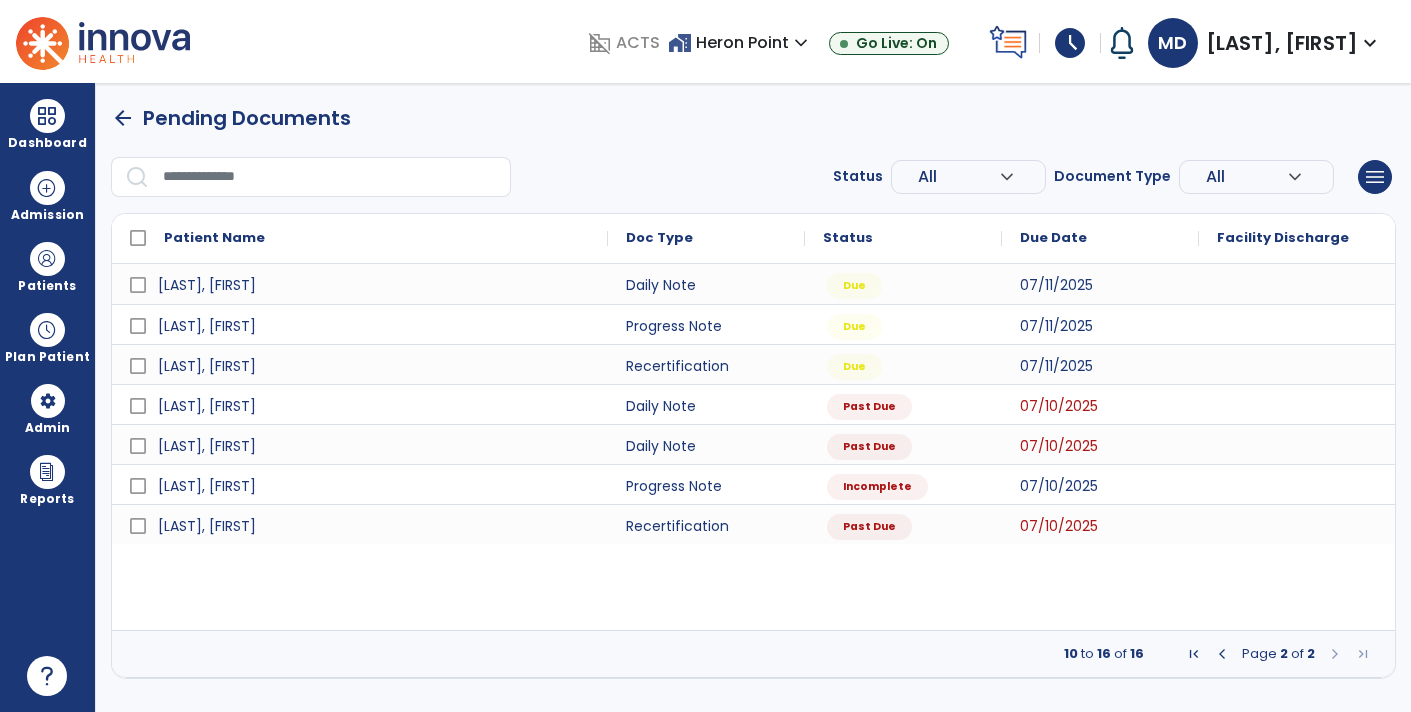 click at bounding box center [1335, 654] 